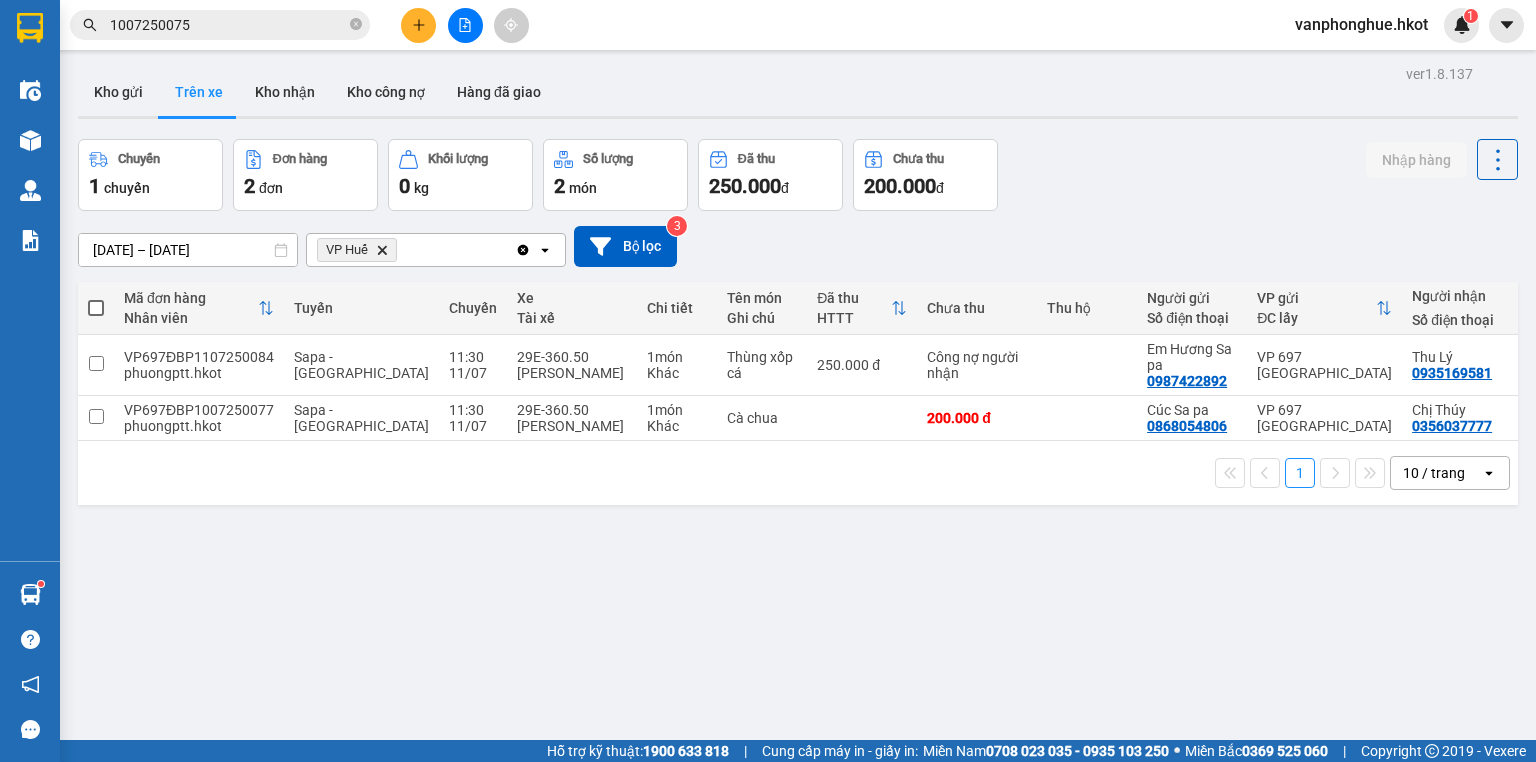 scroll, scrollTop: 0, scrollLeft: 0, axis: both 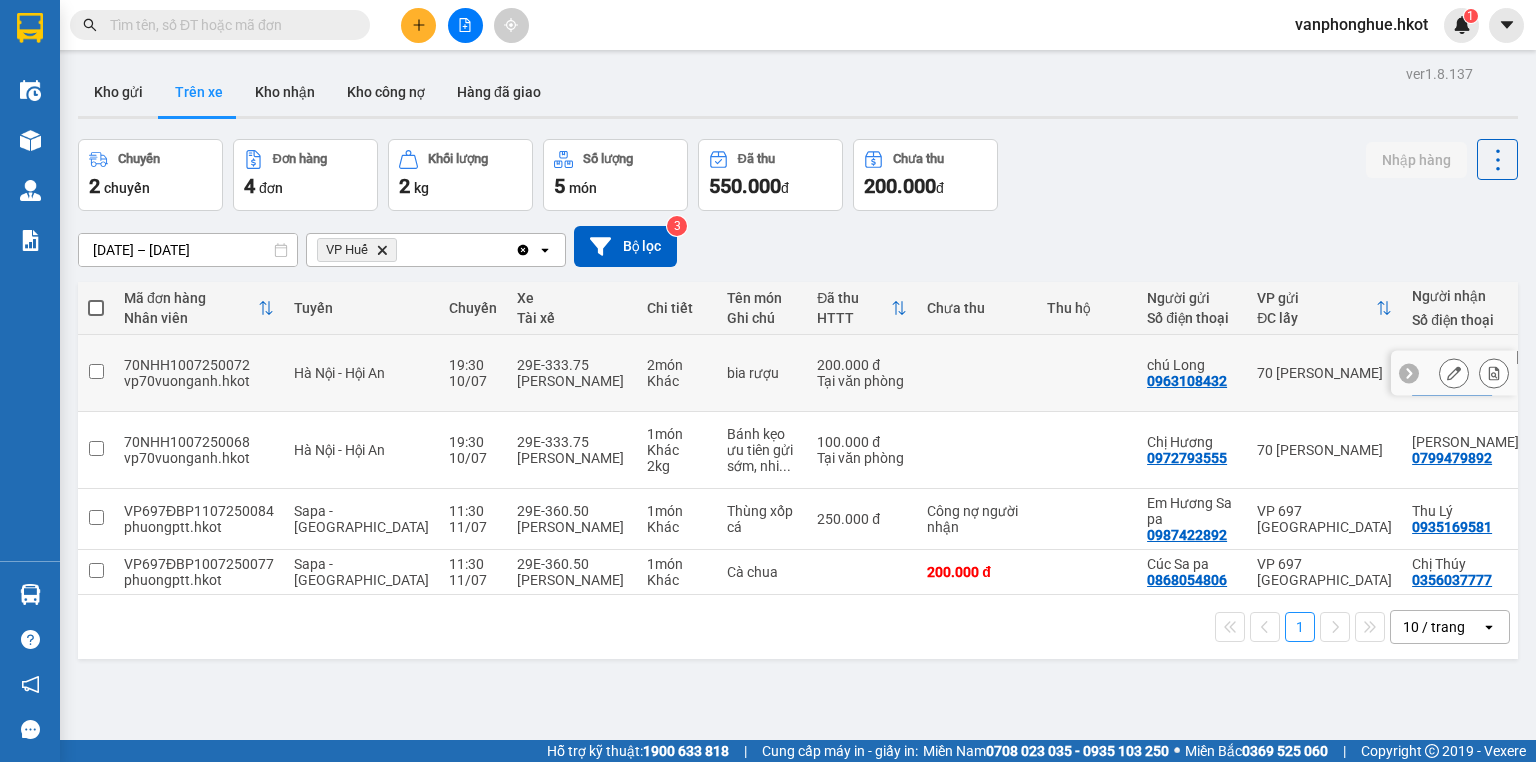 click 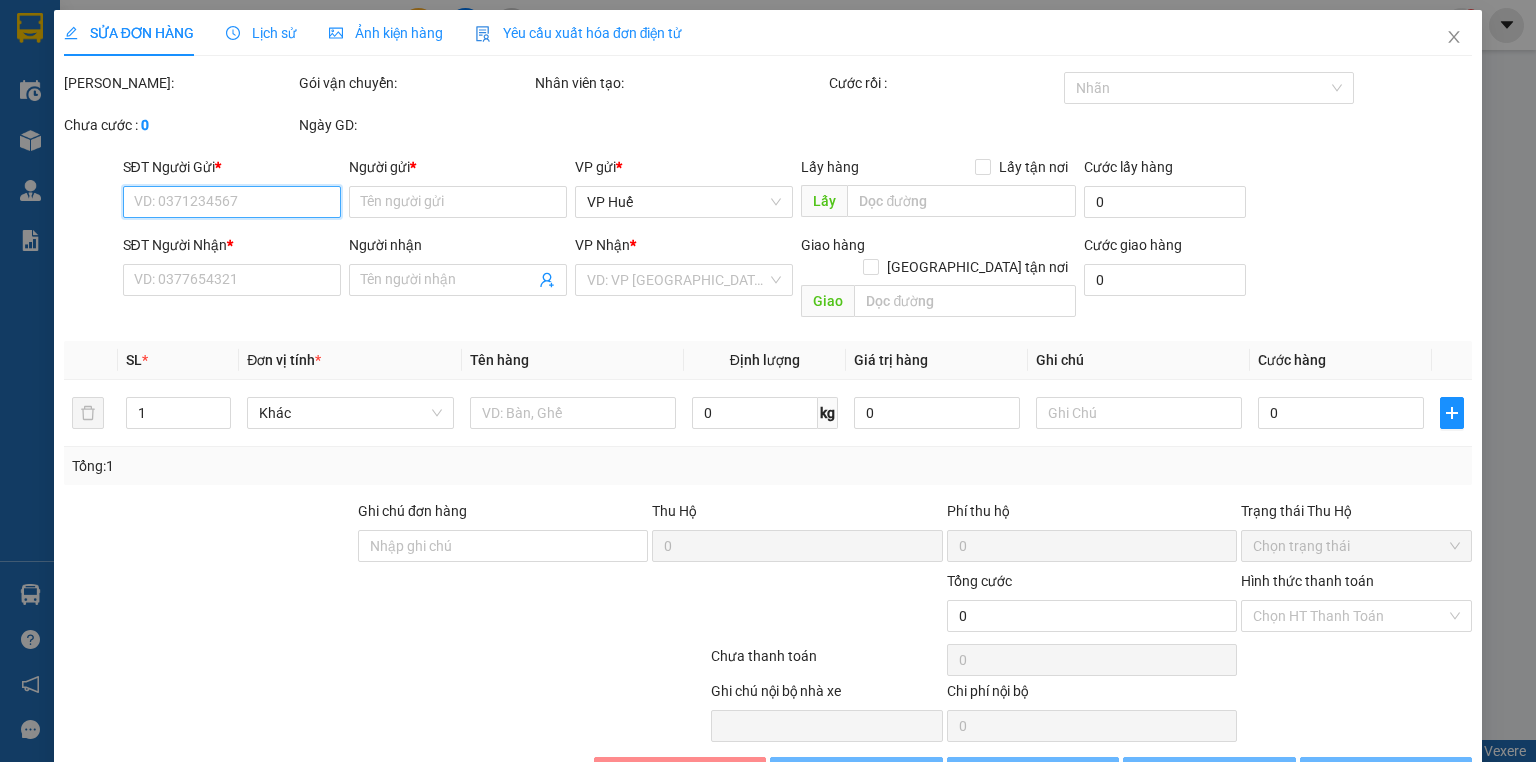 type on "0963108432" 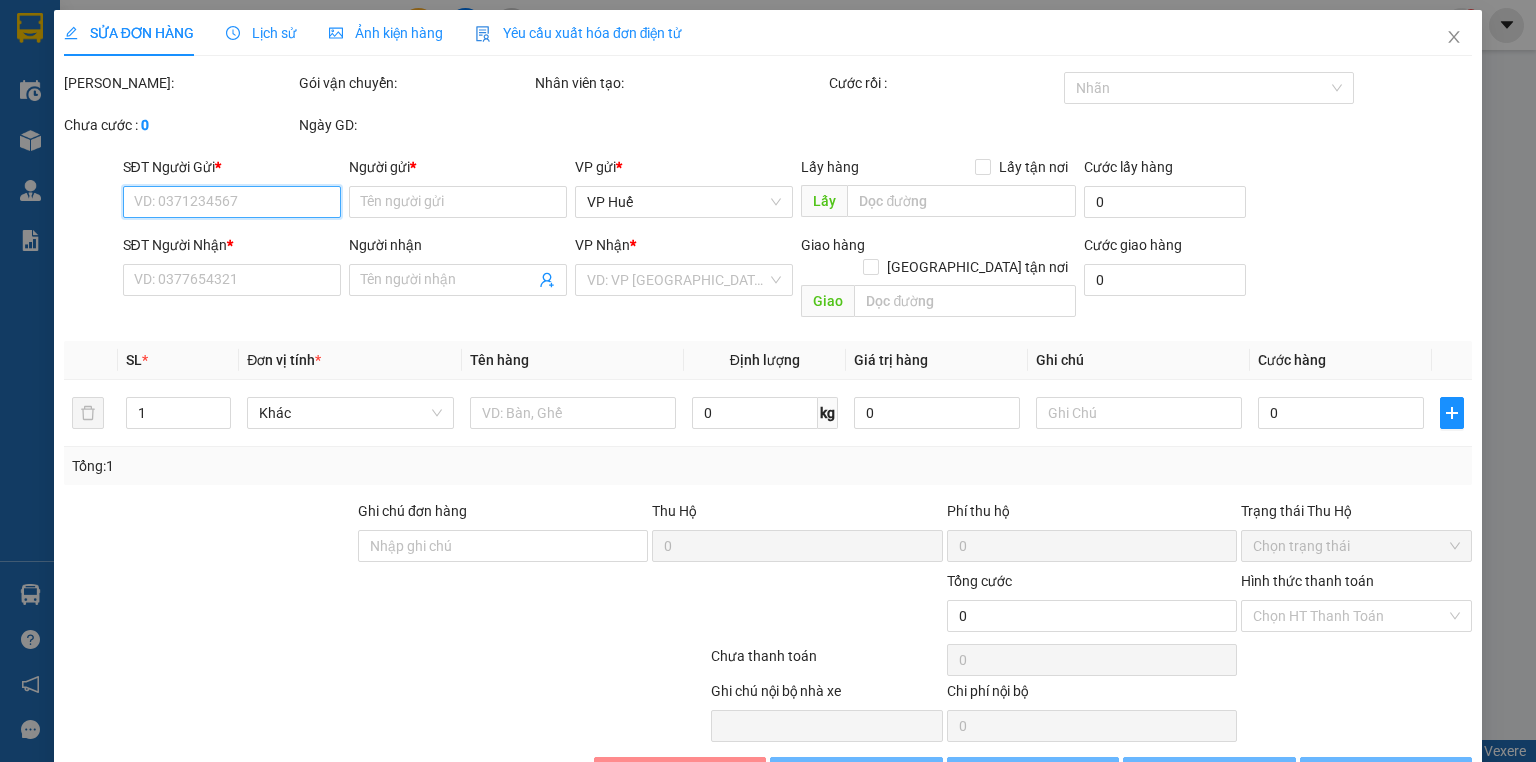 type on "chú Long" 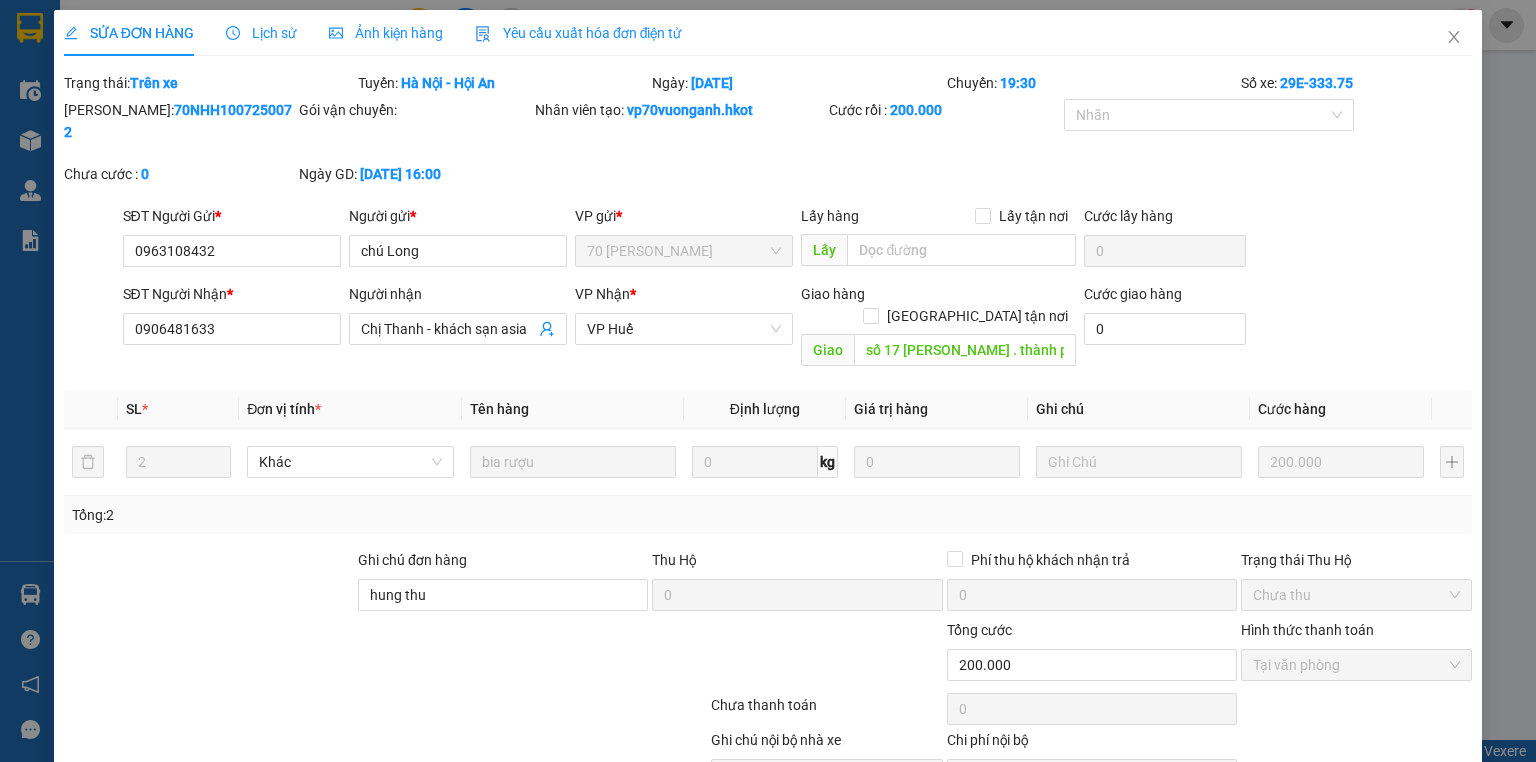 click on "Lịch sử" at bounding box center (261, 33) 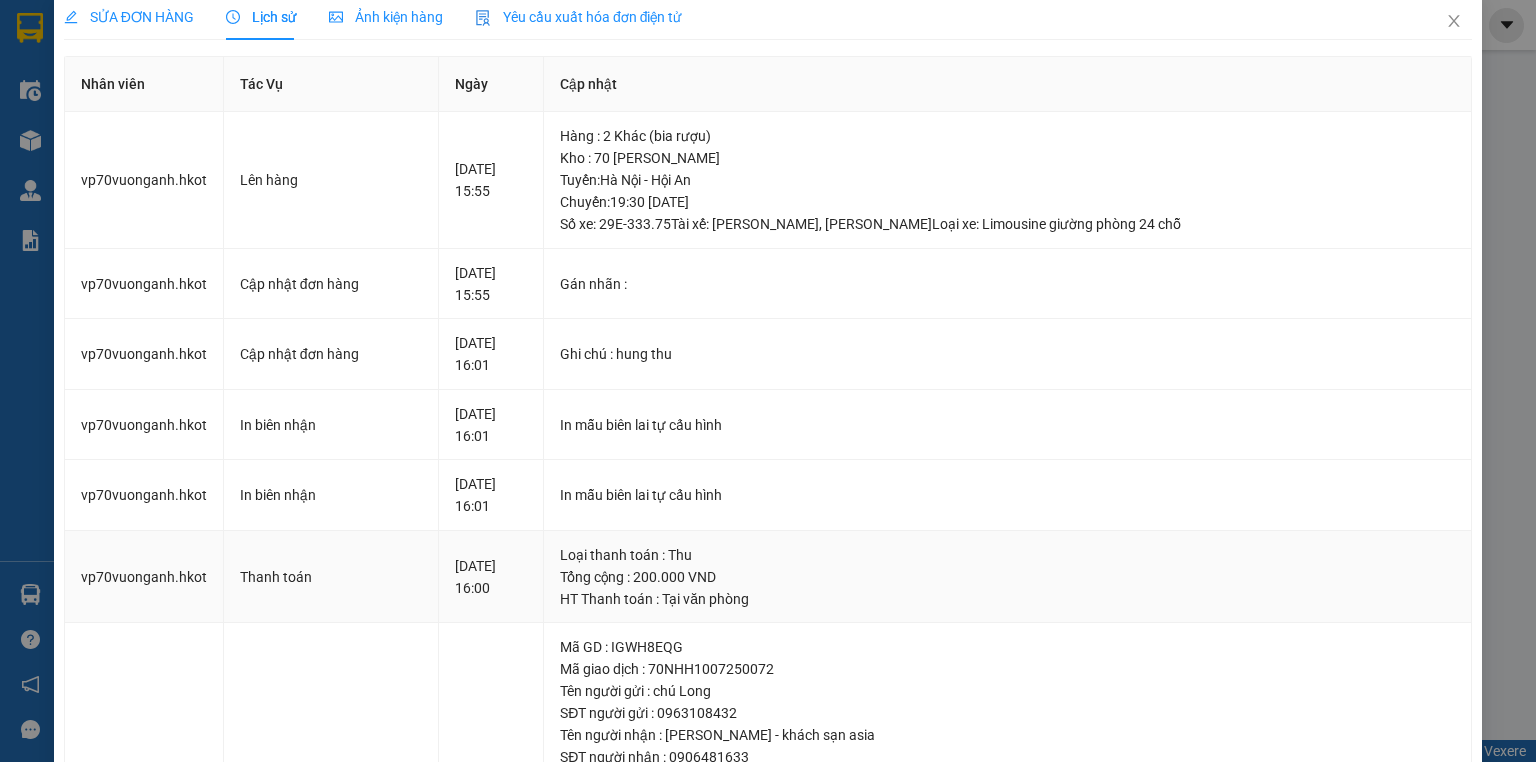 scroll, scrollTop: 0, scrollLeft: 0, axis: both 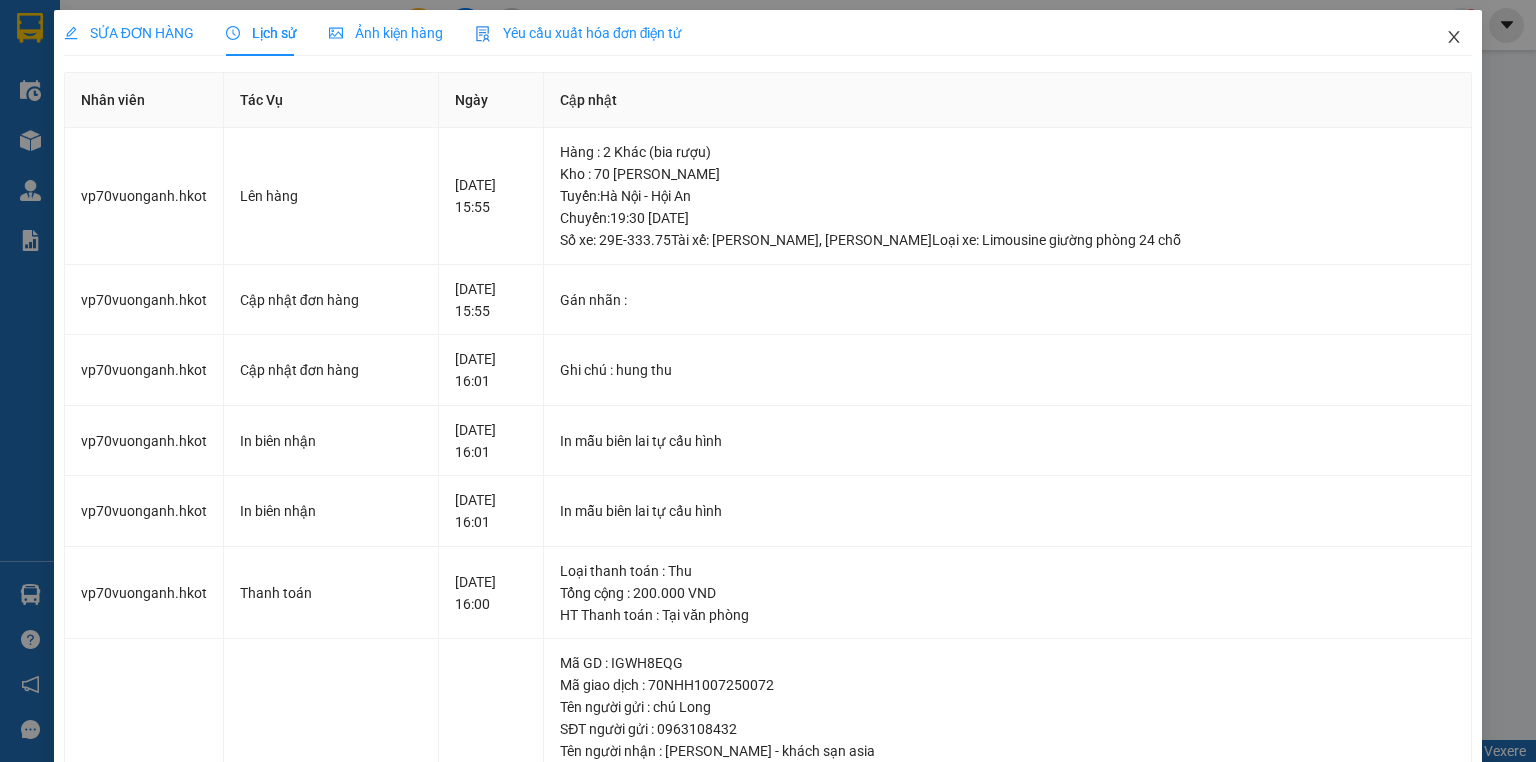 click 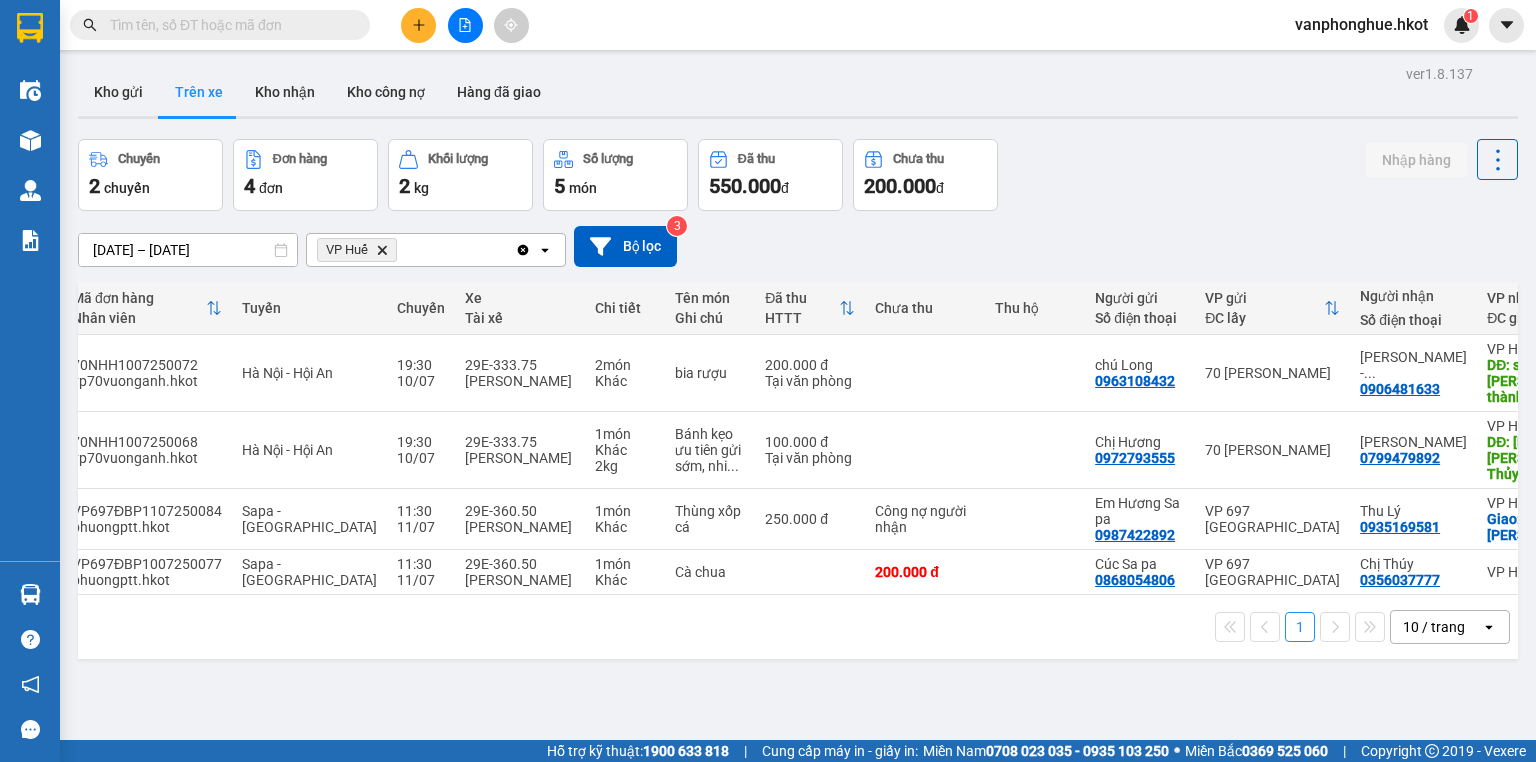 scroll, scrollTop: 0, scrollLeft: 60, axis: horizontal 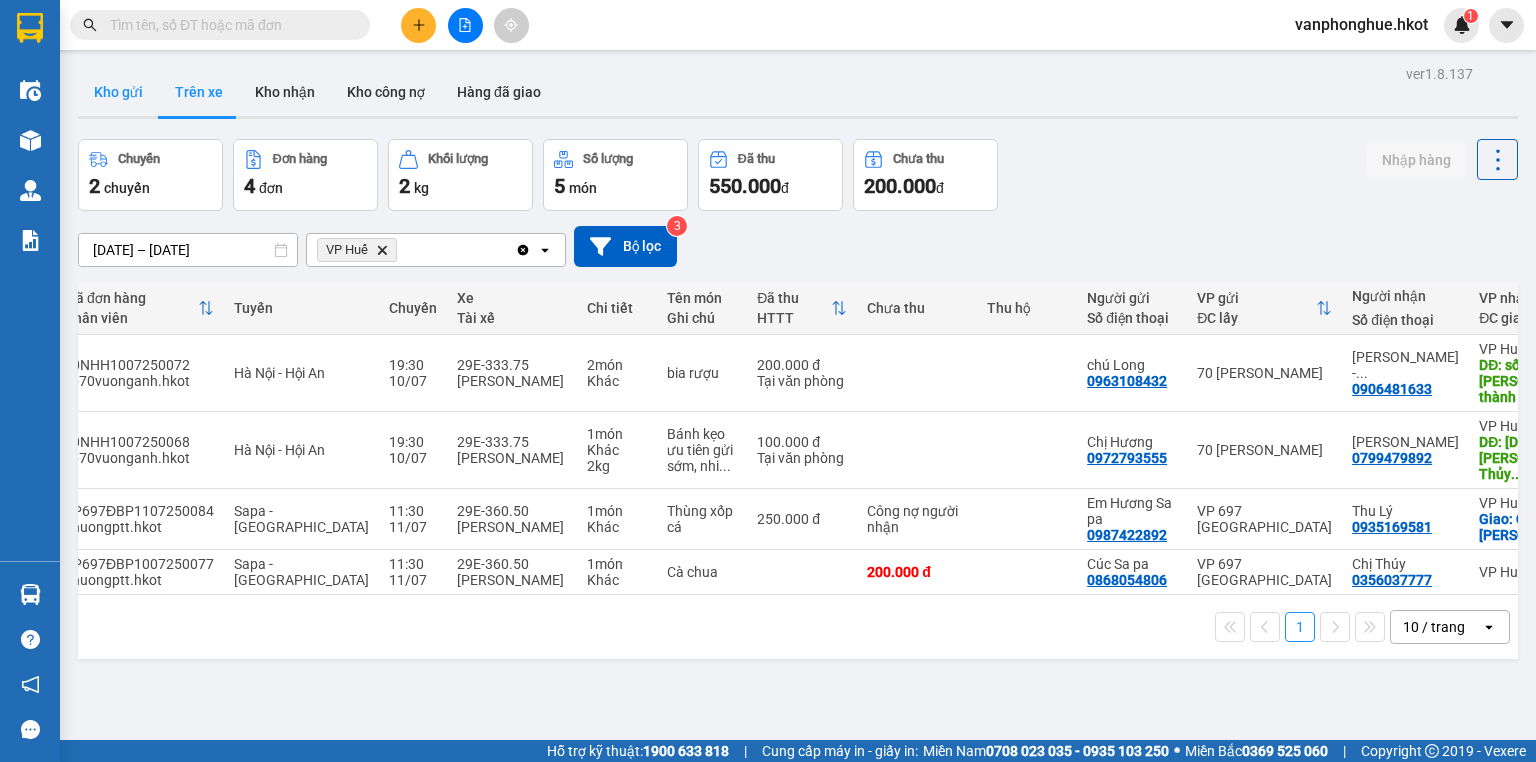 click on "Kho gửi" at bounding box center (118, 92) 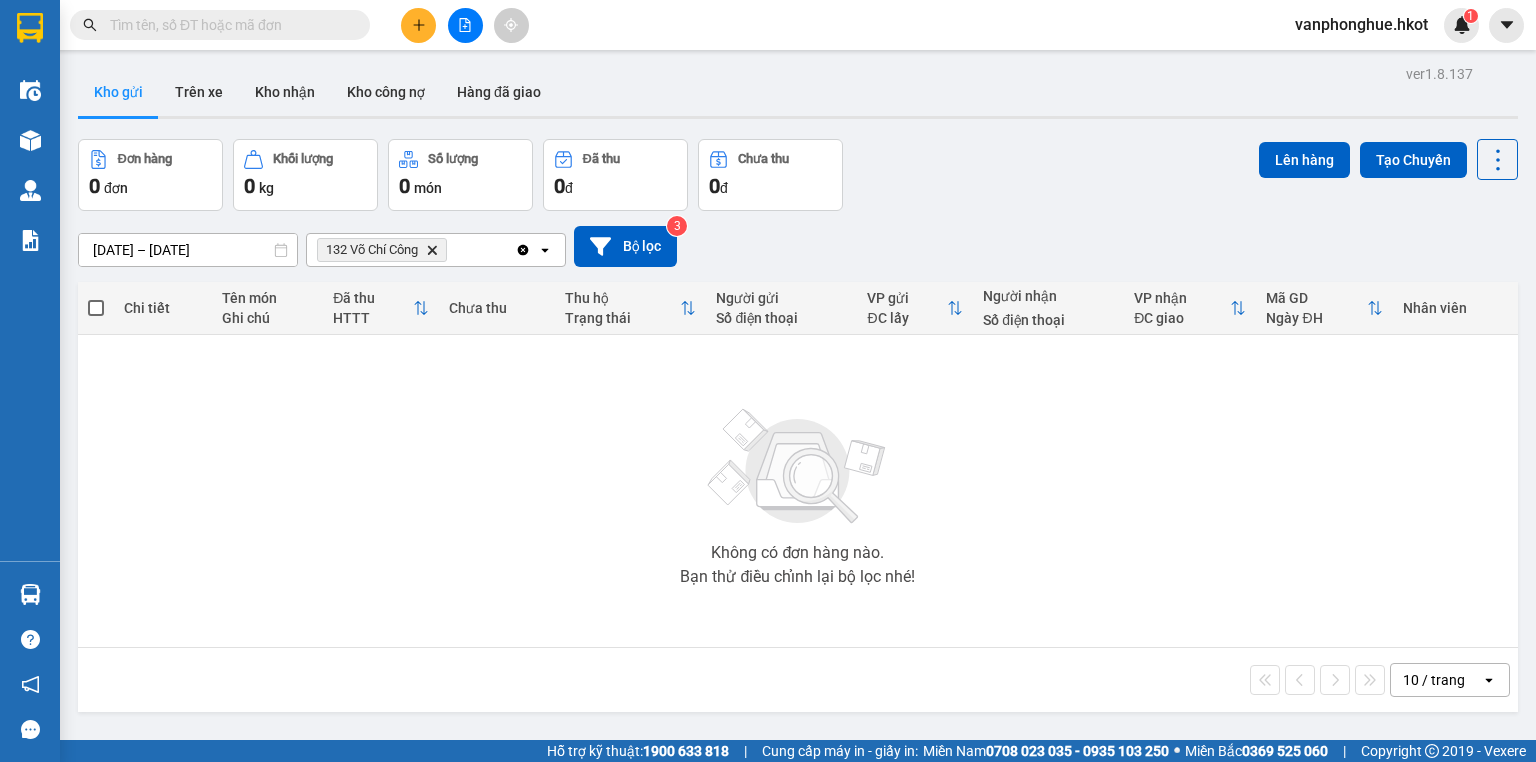 click 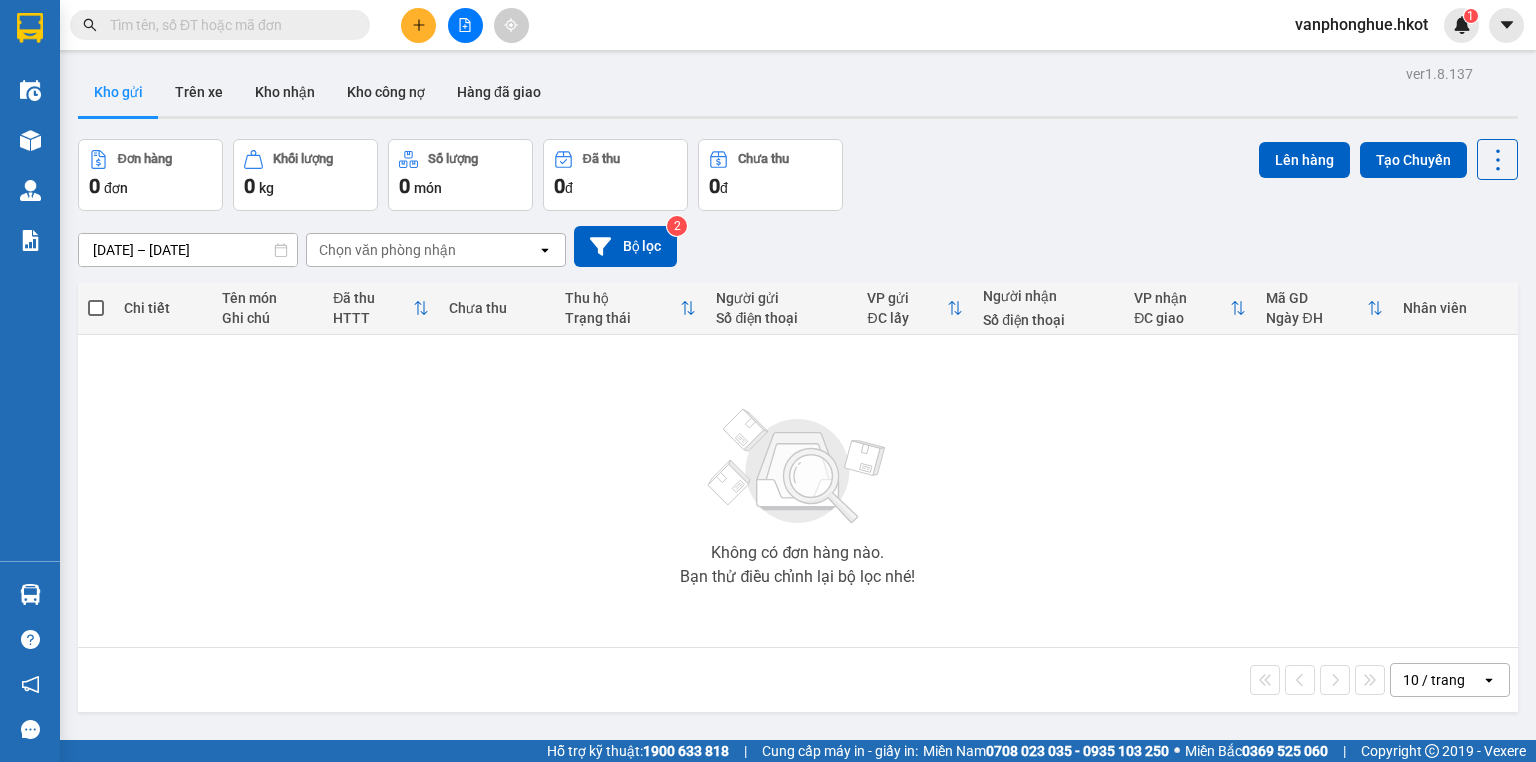 click at bounding box center [228, 25] 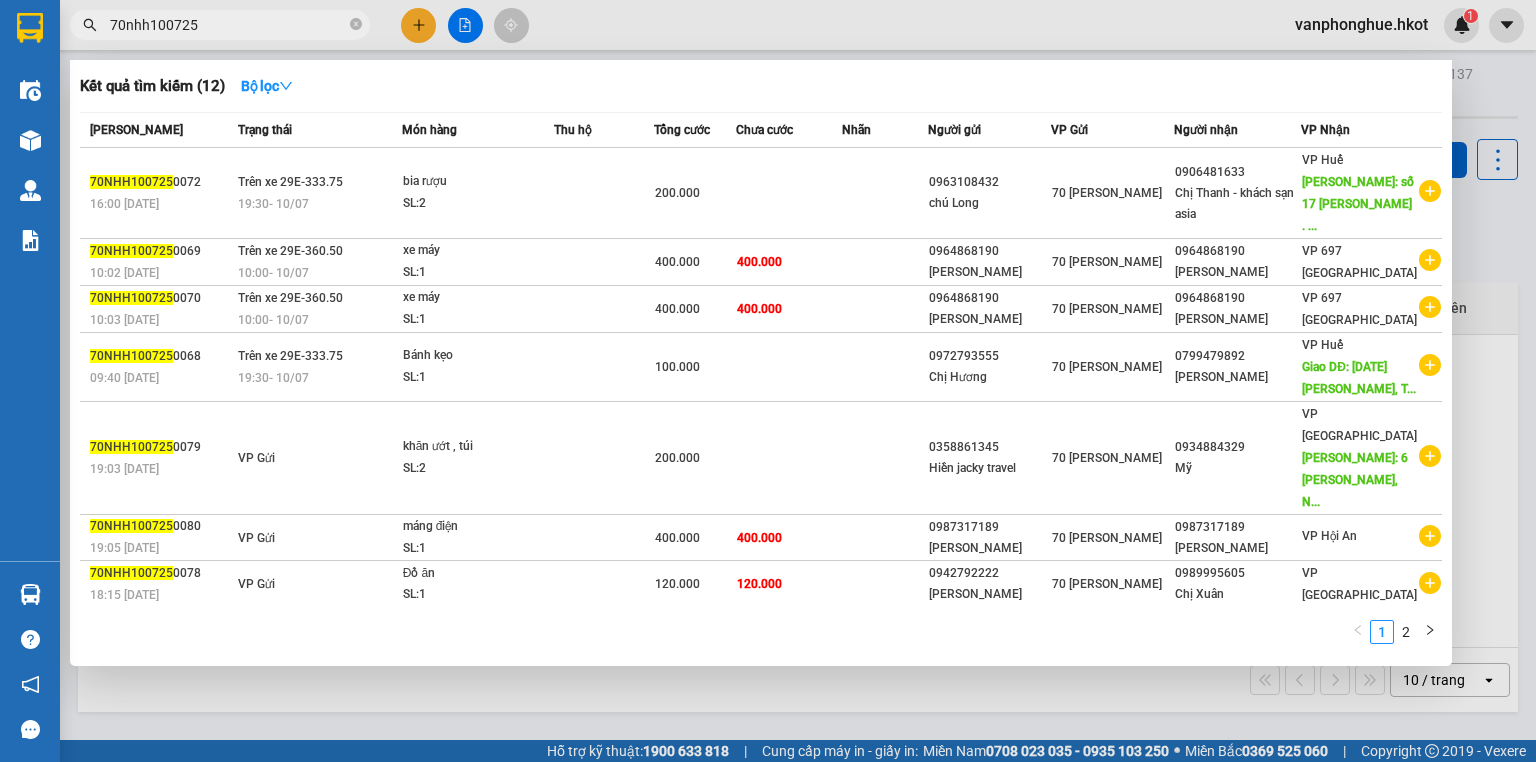 type on "70nhh100725" 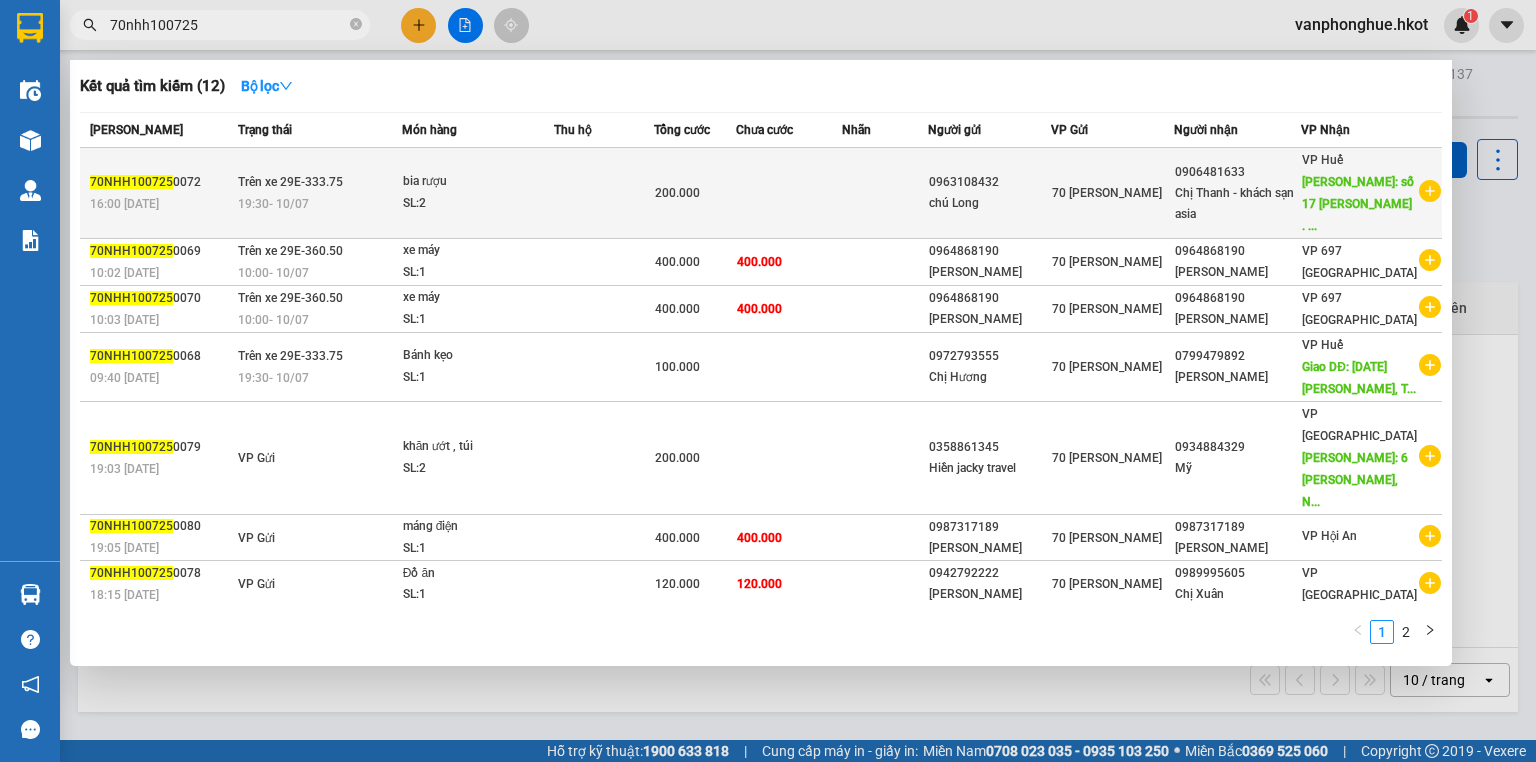 click at bounding box center [789, 193] 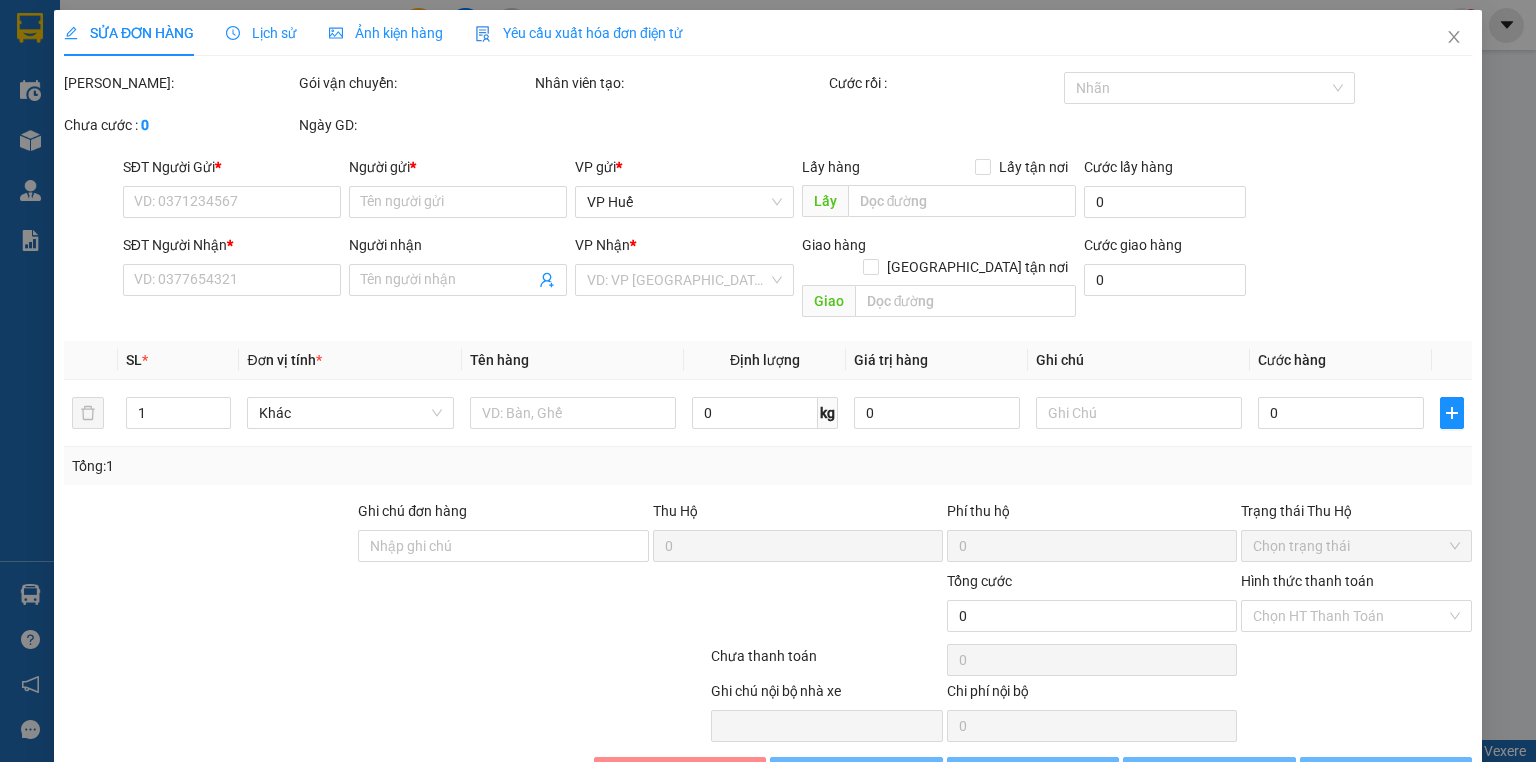 type on "0963108432" 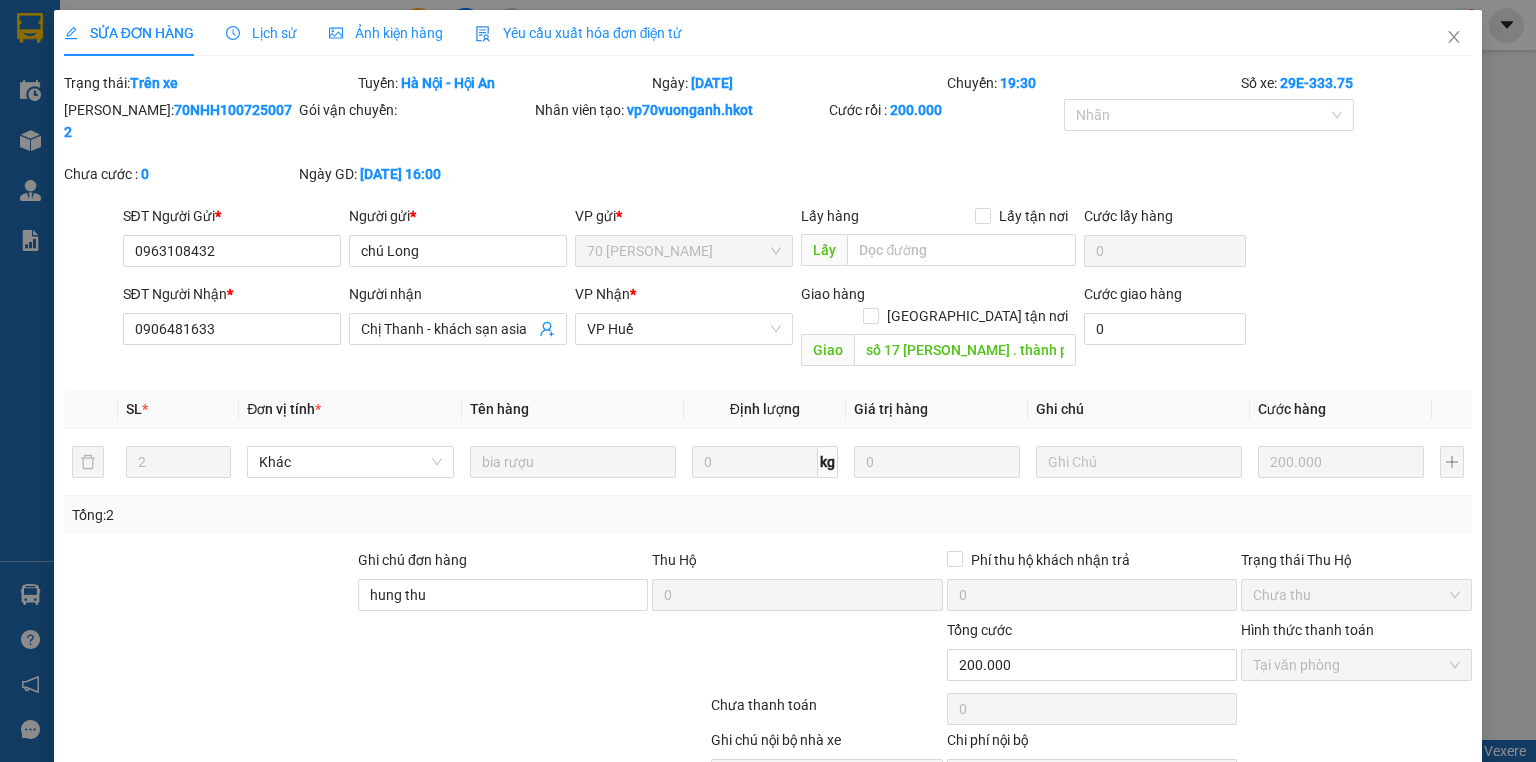 click on "Lịch sử" at bounding box center (261, 33) 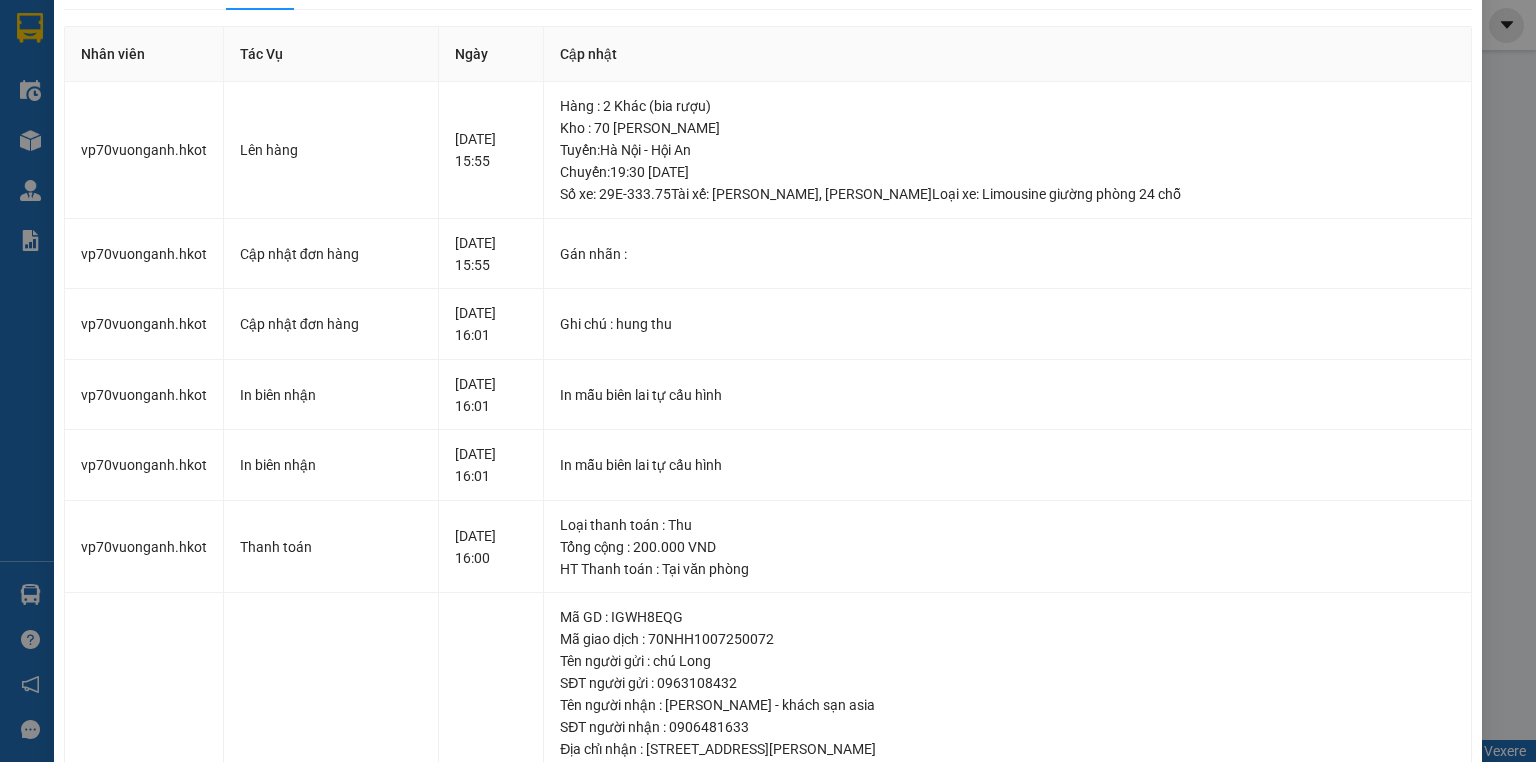 scroll, scrollTop: 48, scrollLeft: 0, axis: vertical 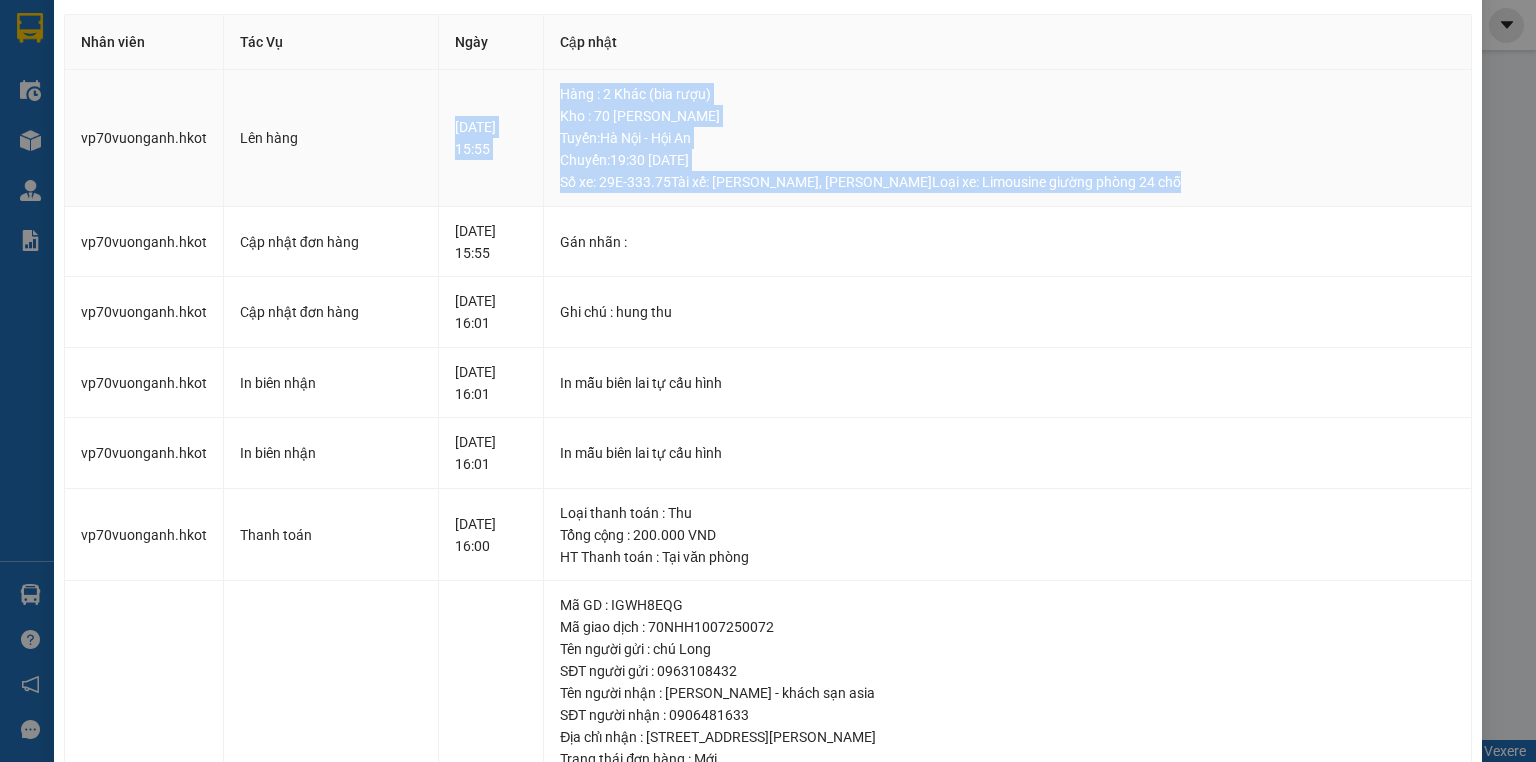 drag, startPoint x: 428, startPoint y: 123, endPoint x: 1224, endPoint y: 172, distance: 797.5067 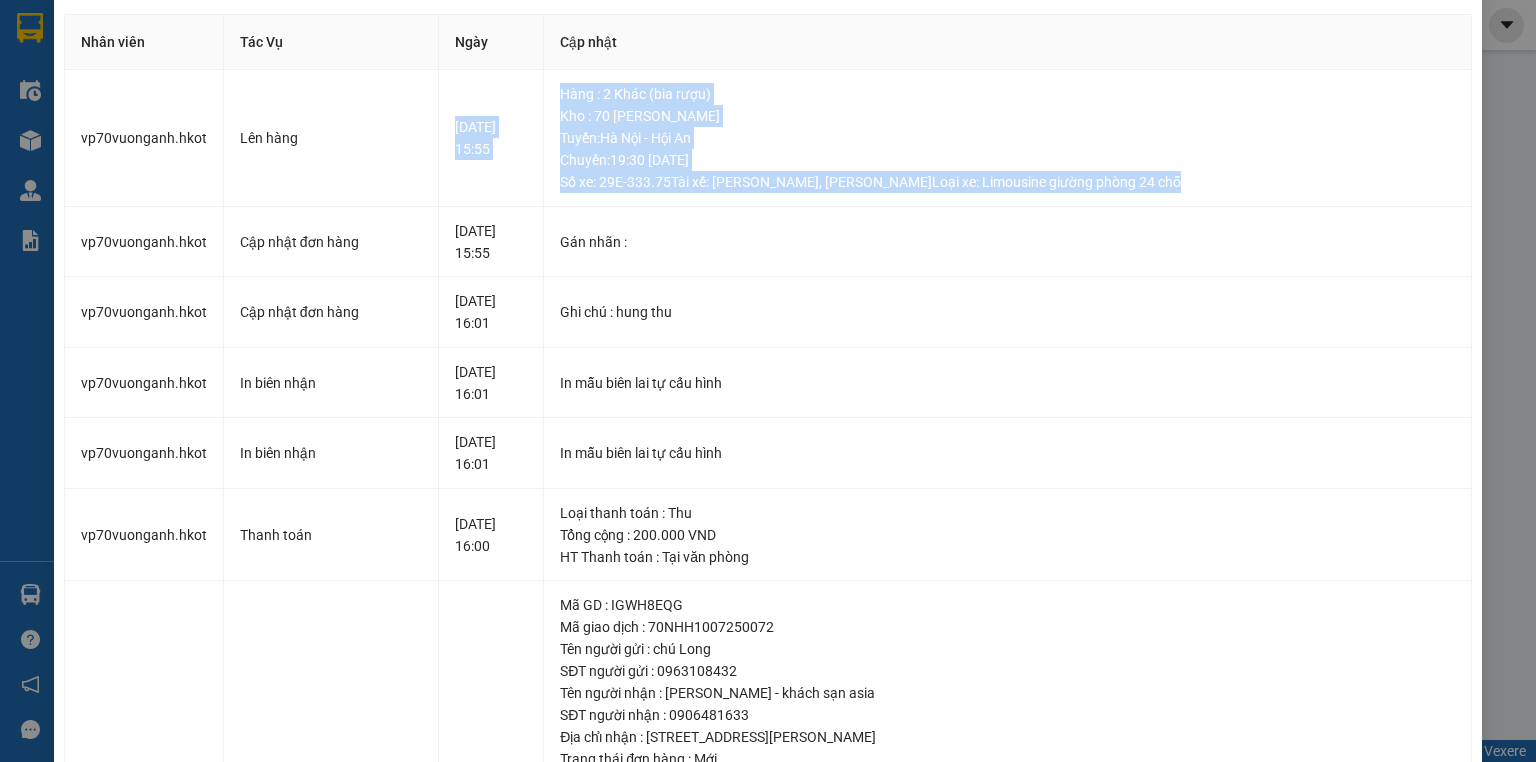scroll, scrollTop: 0, scrollLeft: 0, axis: both 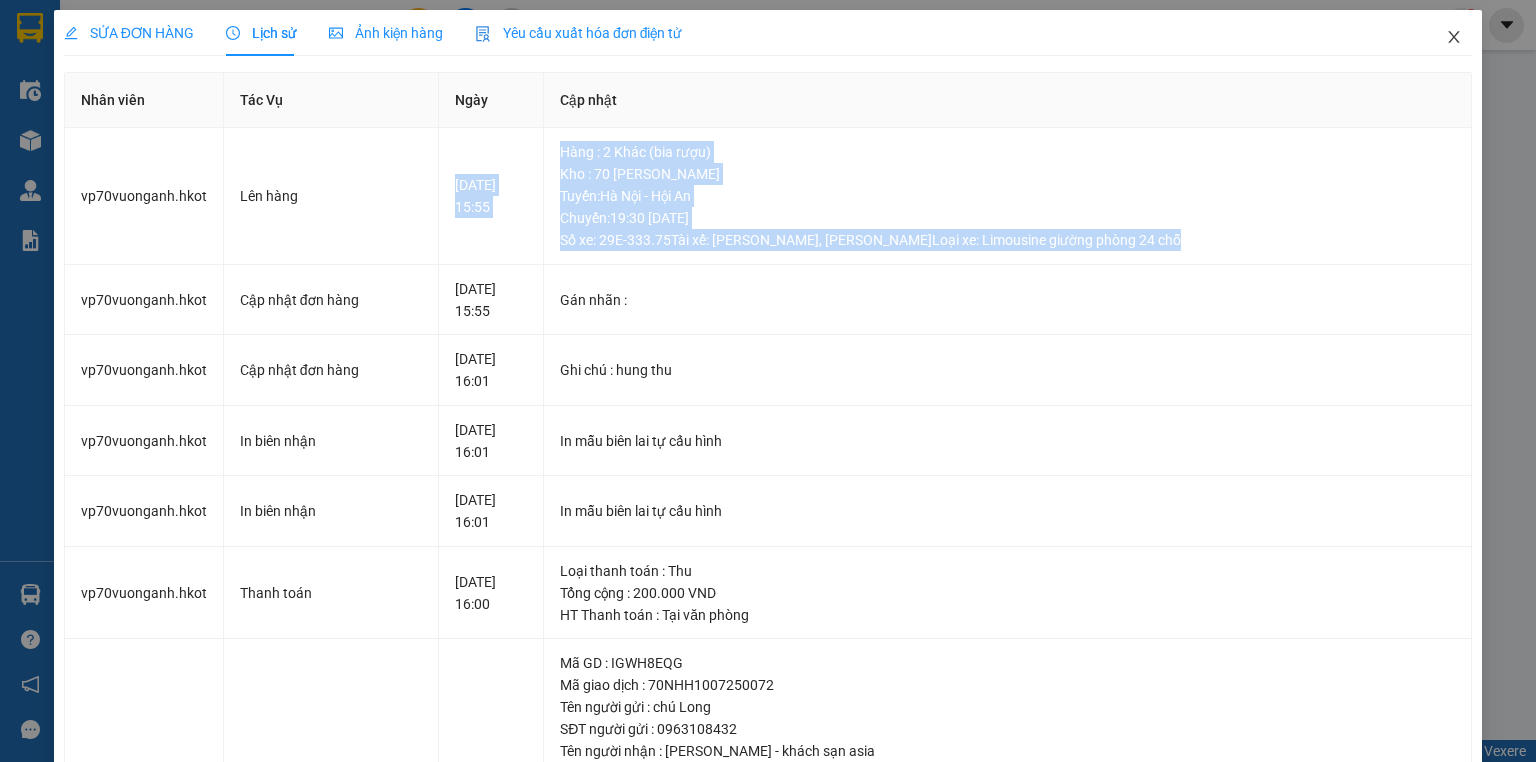click 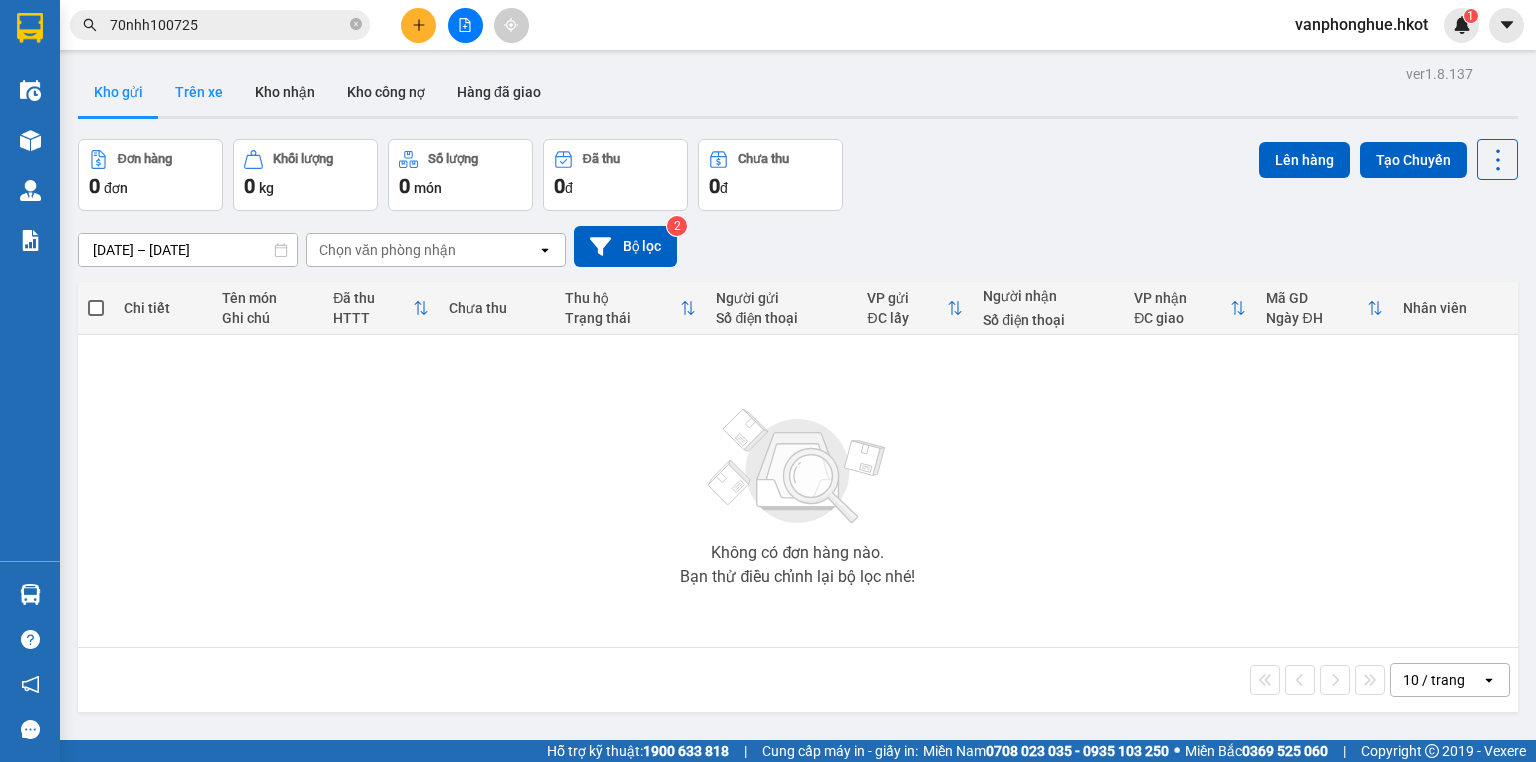 click on "Trên xe" at bounding box center [199, 92] 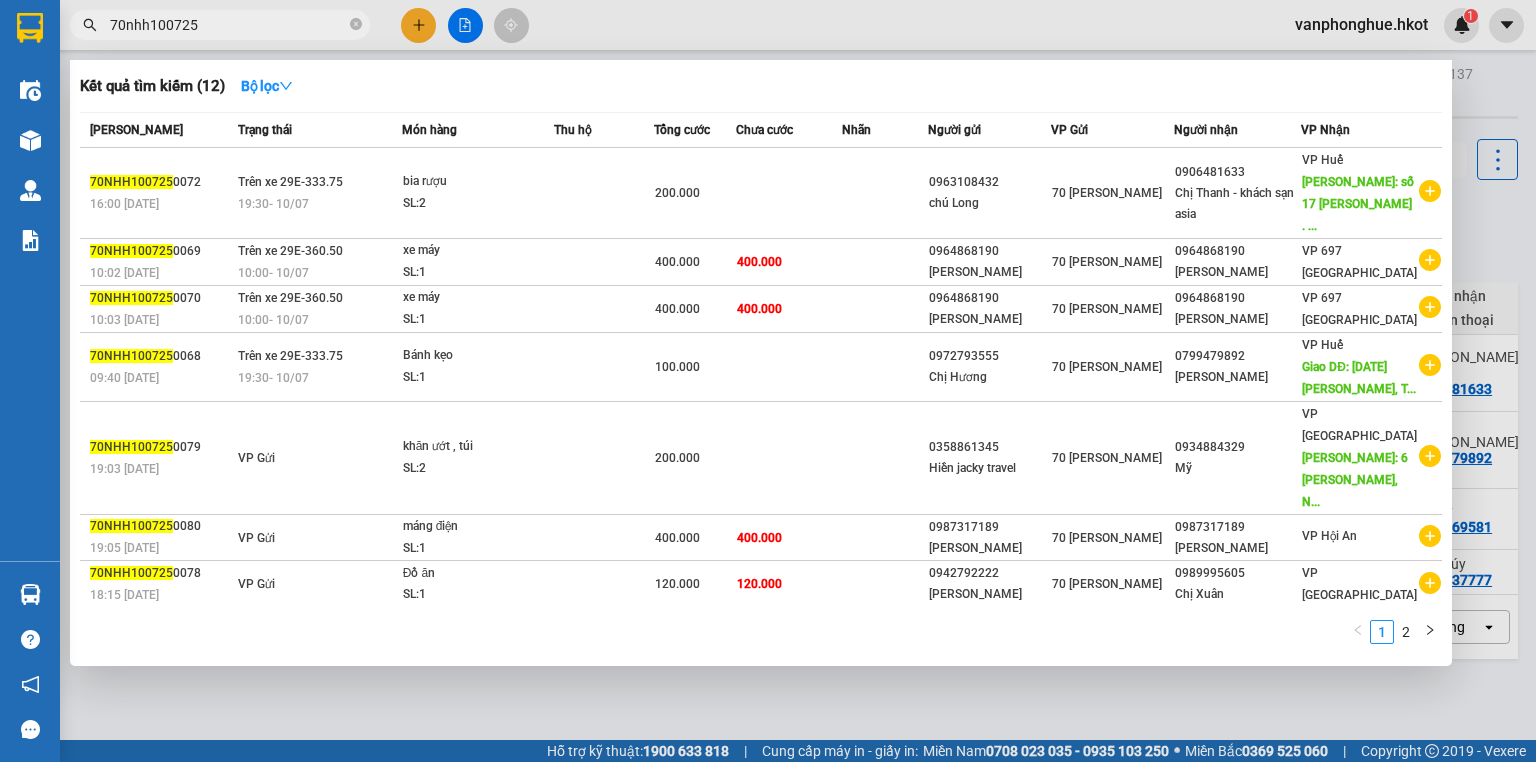 drag, startPoint x: 220, startPoint y: 26, endPoint x: 93, endPoint y: 27, distance: 127.00394 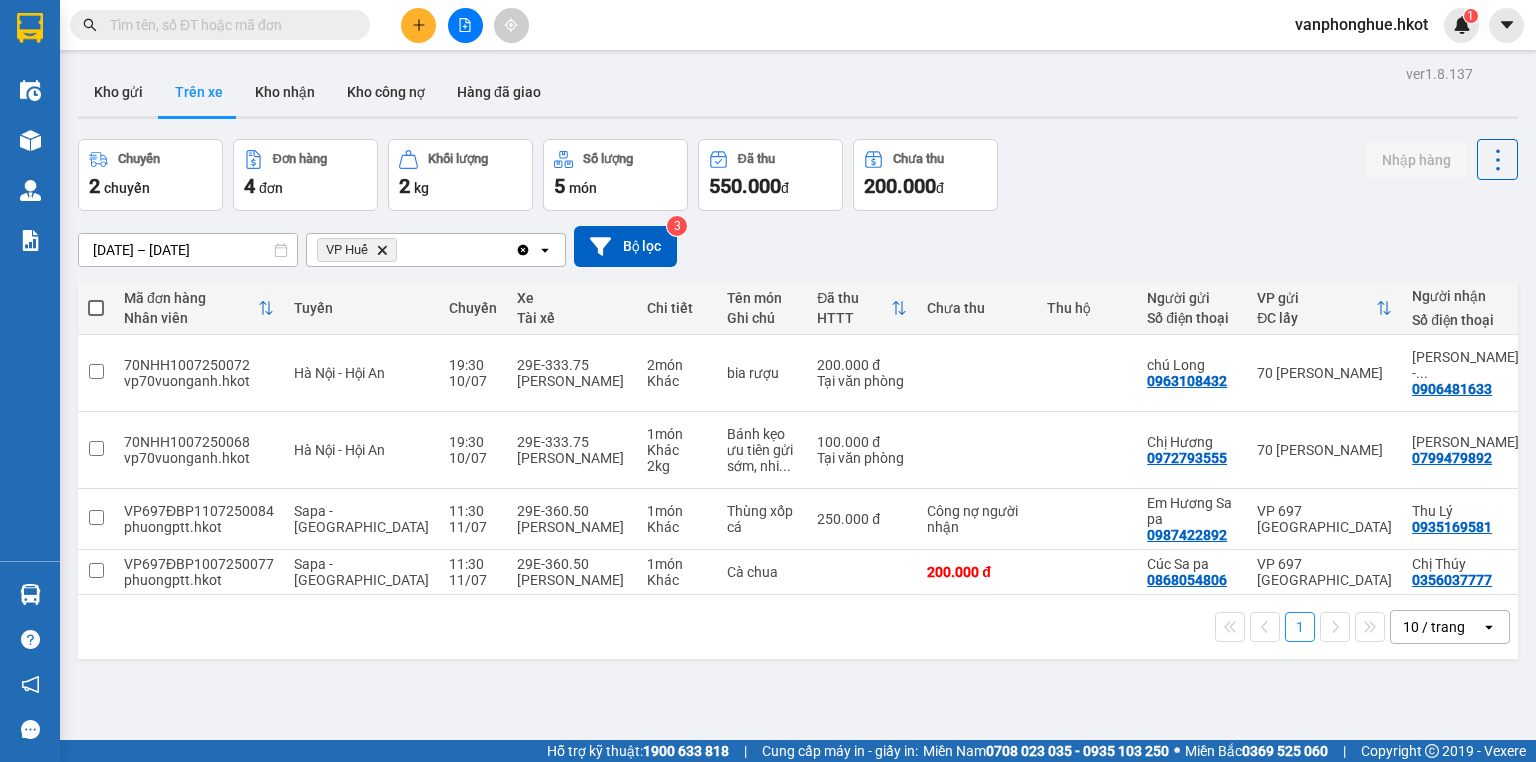 type 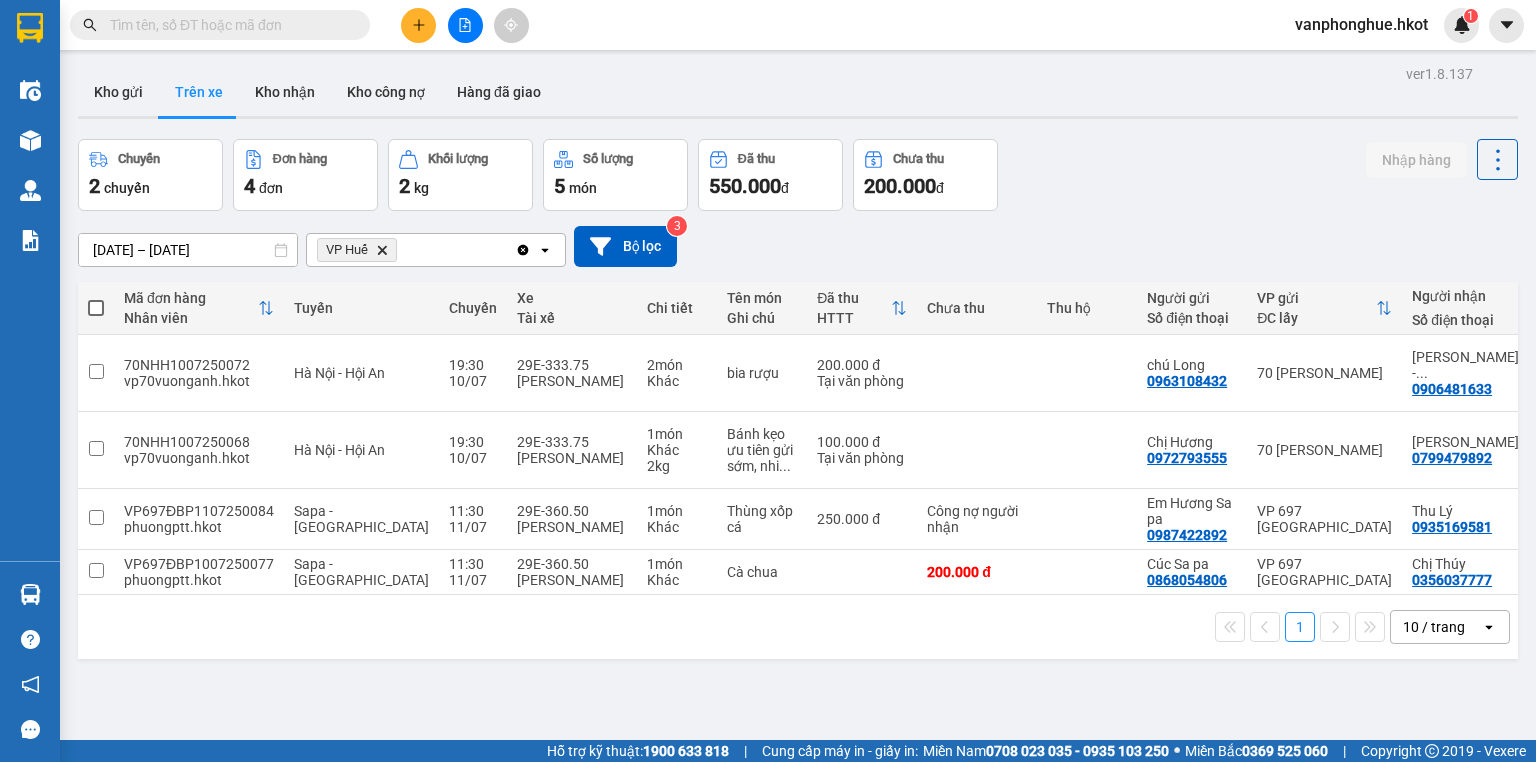 click on "Delete" 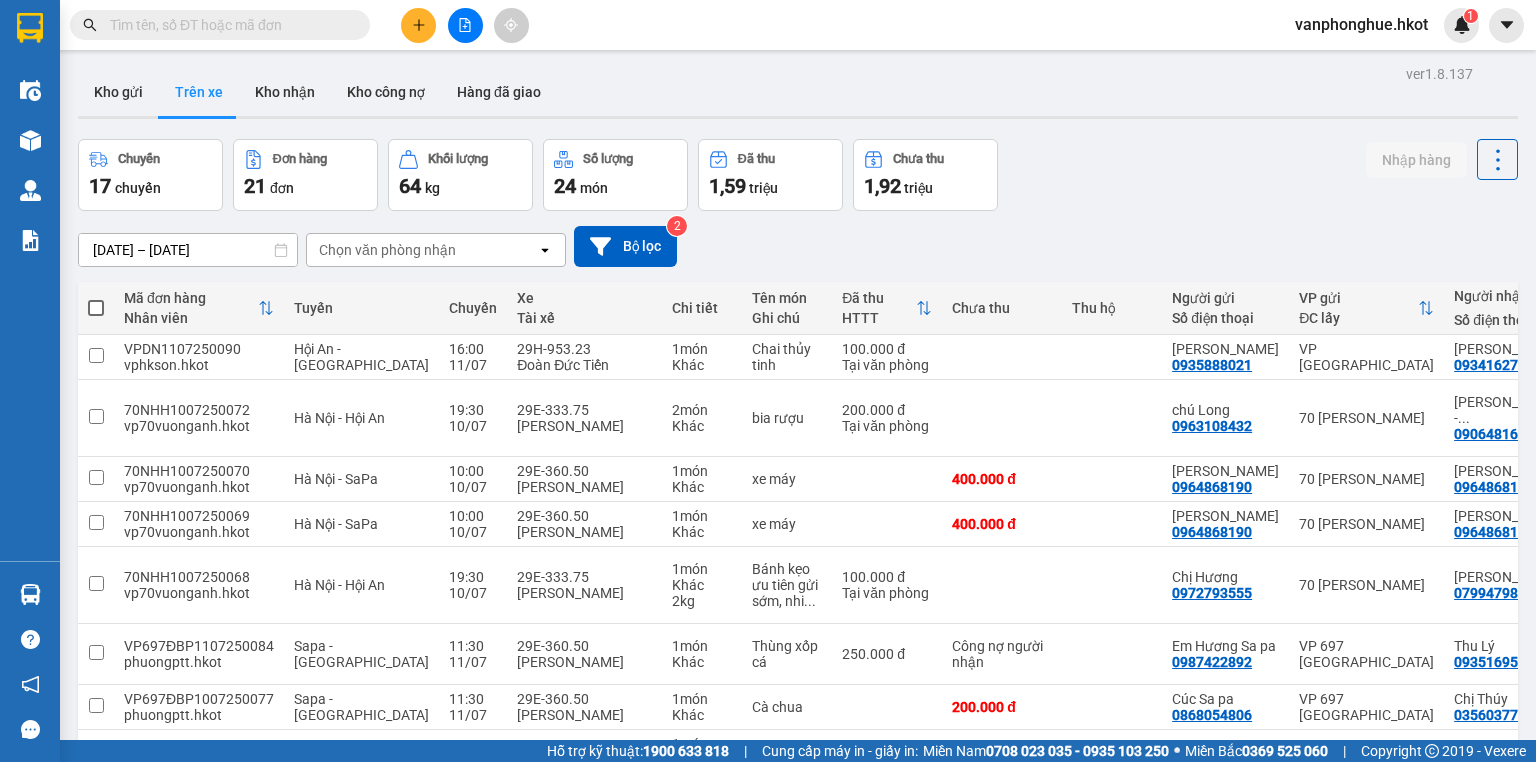 drag, startPoint x: 416, startPoint y: 271, endPoint x: 831, endPoint y: -8, distance: 500.066 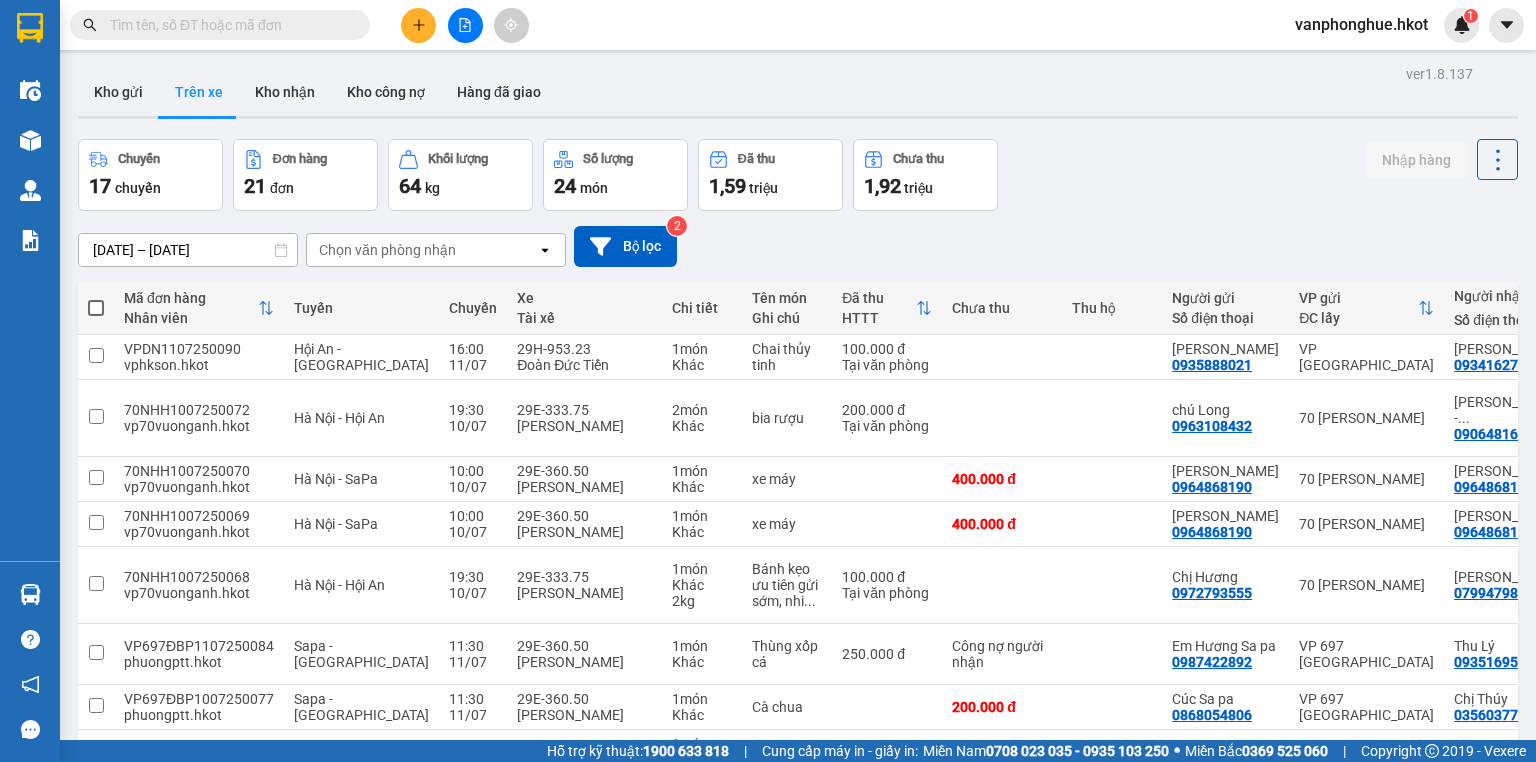 click on "09/07/2025 – 11/07/2025 Press the down arrow key to interact with the calendar and select a date. Press the escape button to close the calendar. Selected date range is from 09/07/2025 to 11/07/2025. Chọn văn phòng nhận open Bộ lọc 2" at bounding box center (798, 246) 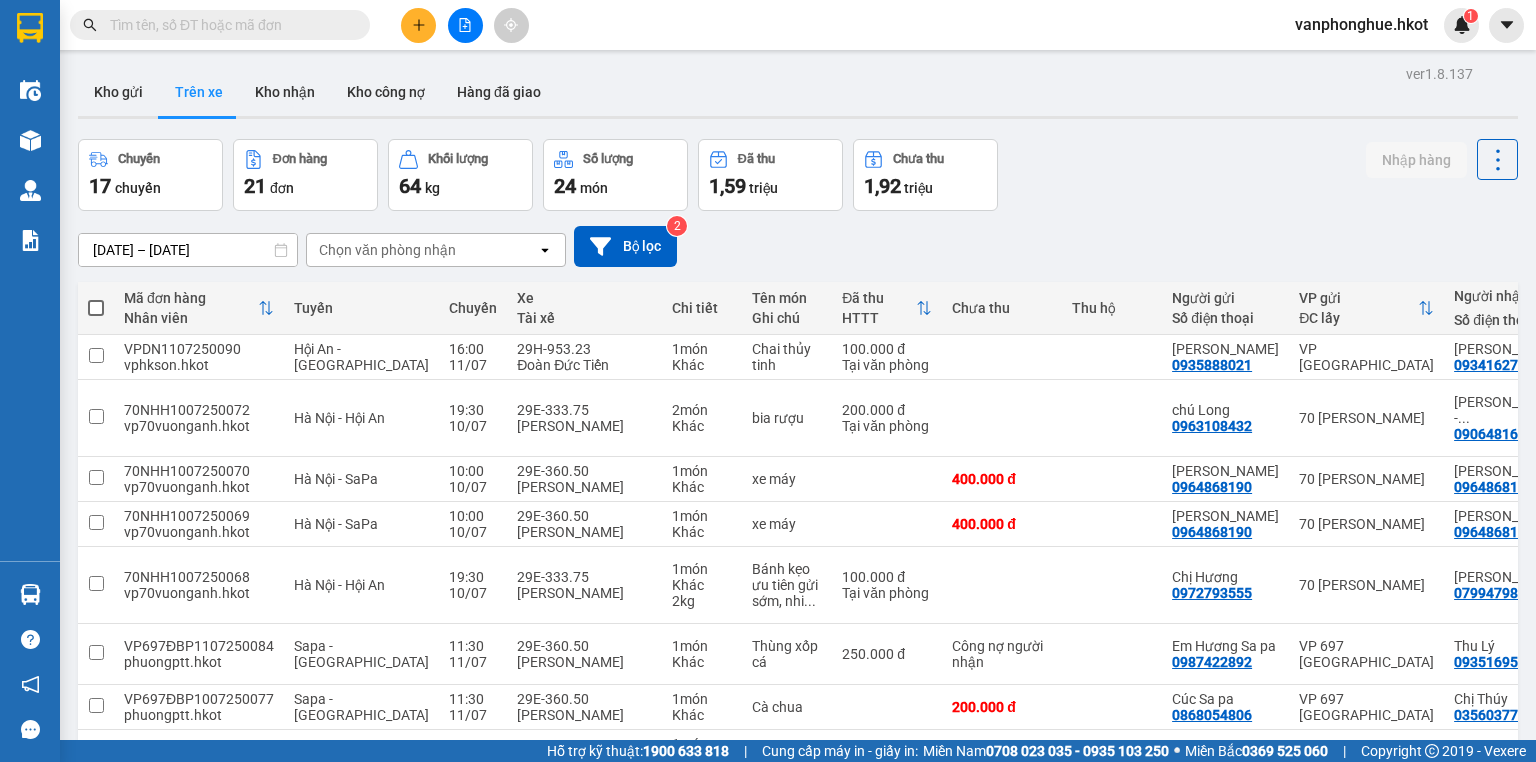 click on "Chọn văn phòng nhận" at bounding box center [422, 250] 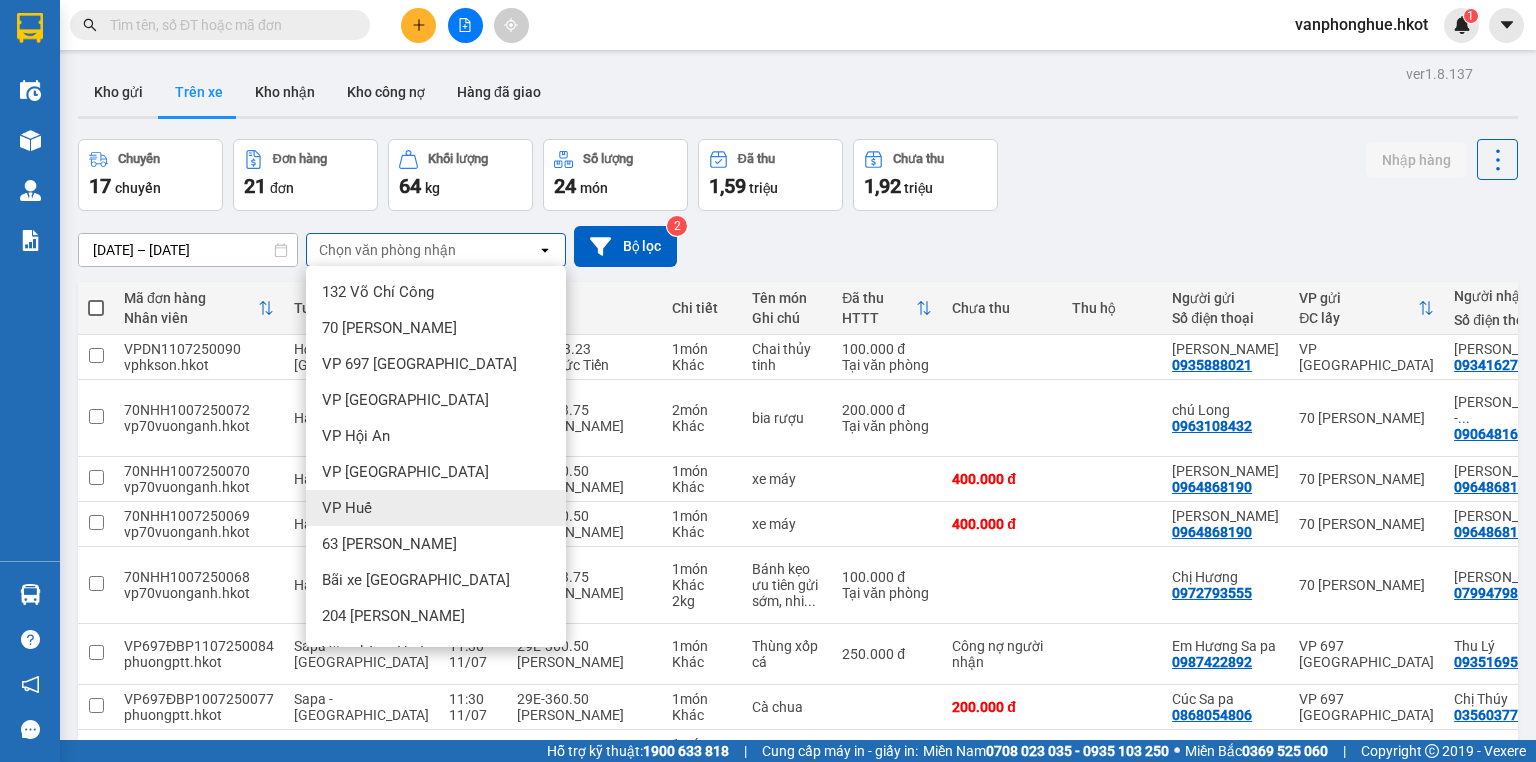 click on "VP Huế" at bounding box center [347, 508] 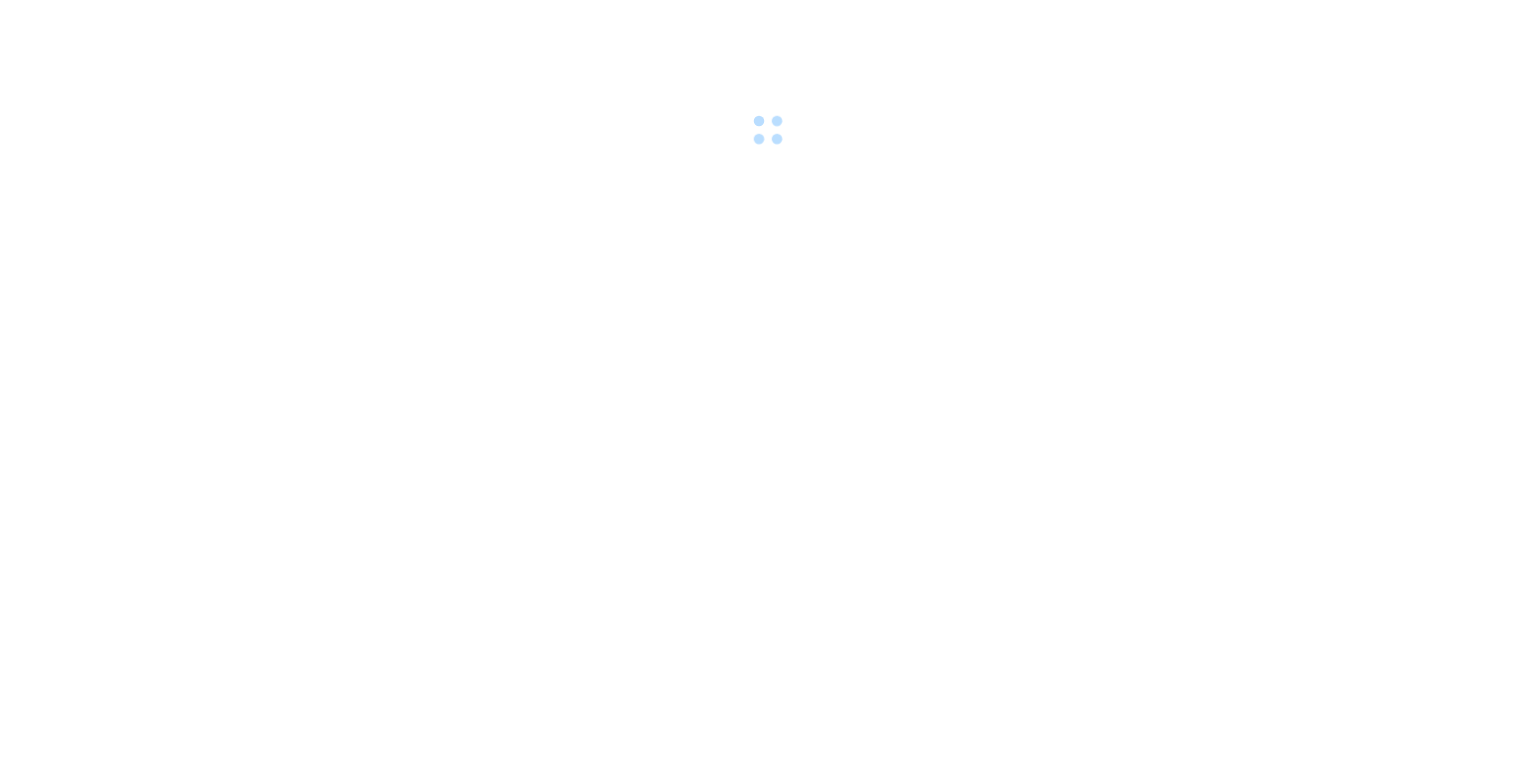 scroll, scrollTop: 0, scrollLeft: 0, axis: both 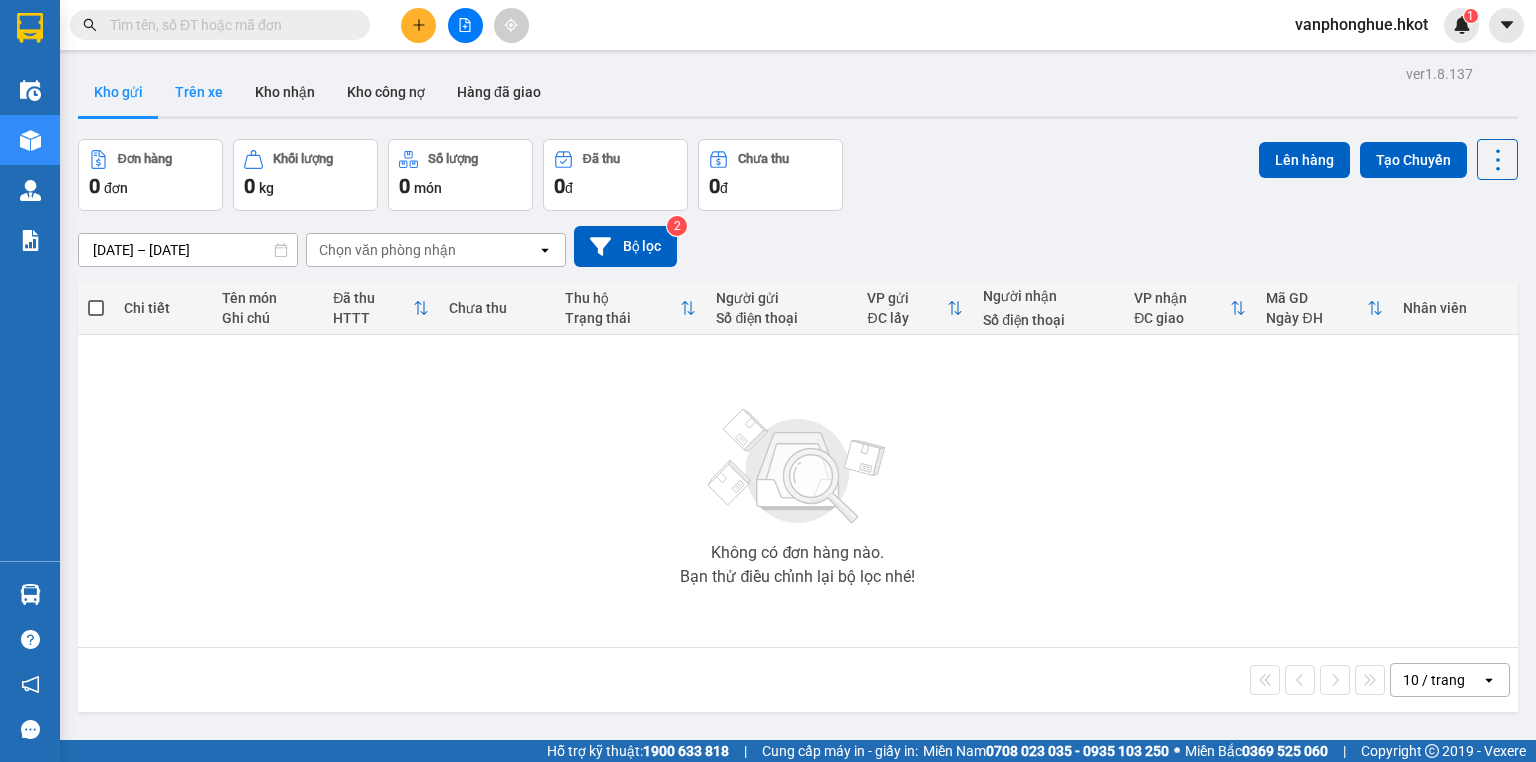 click on "Trên xe" at bounding box center [199, 92] 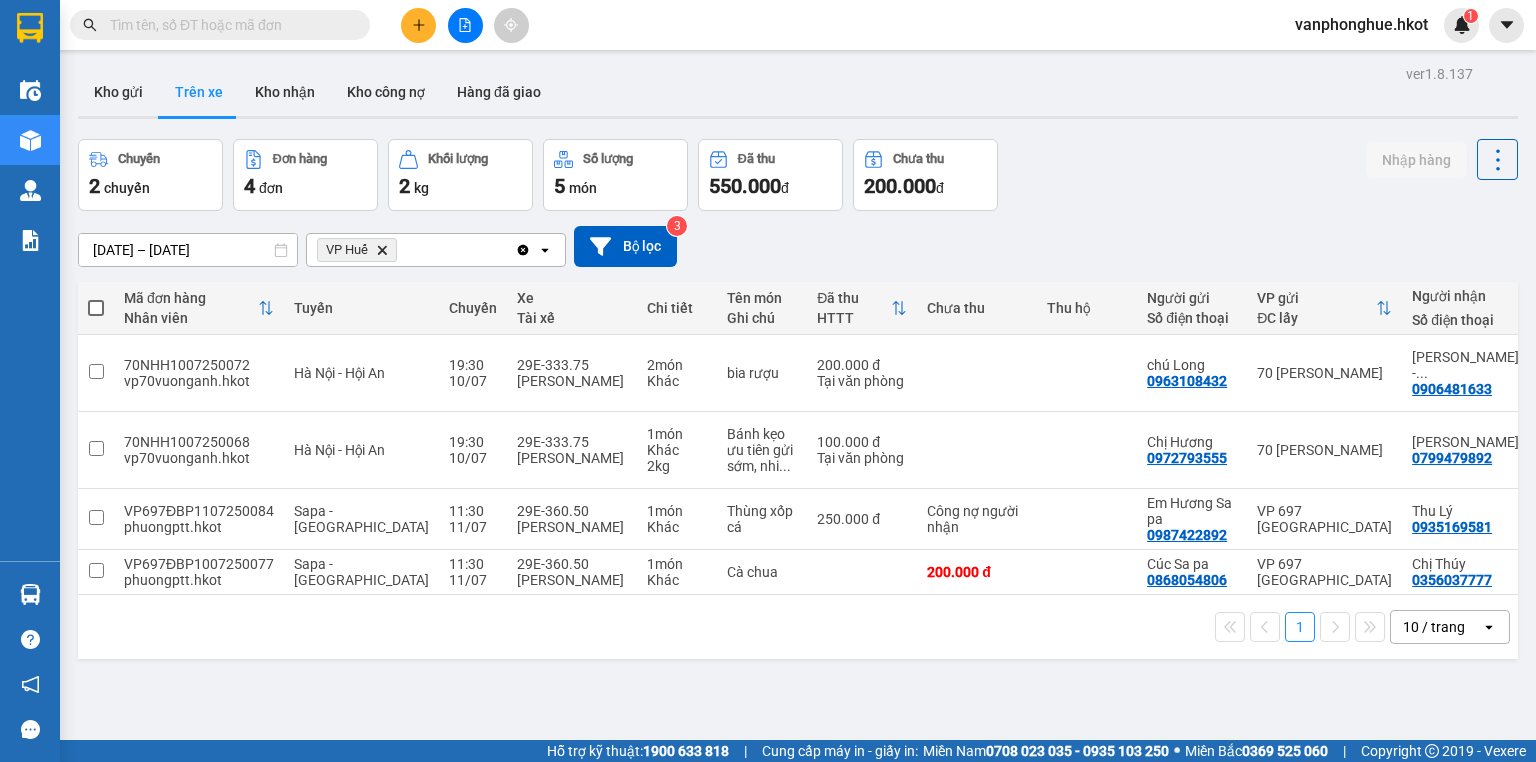 click on "Delete" 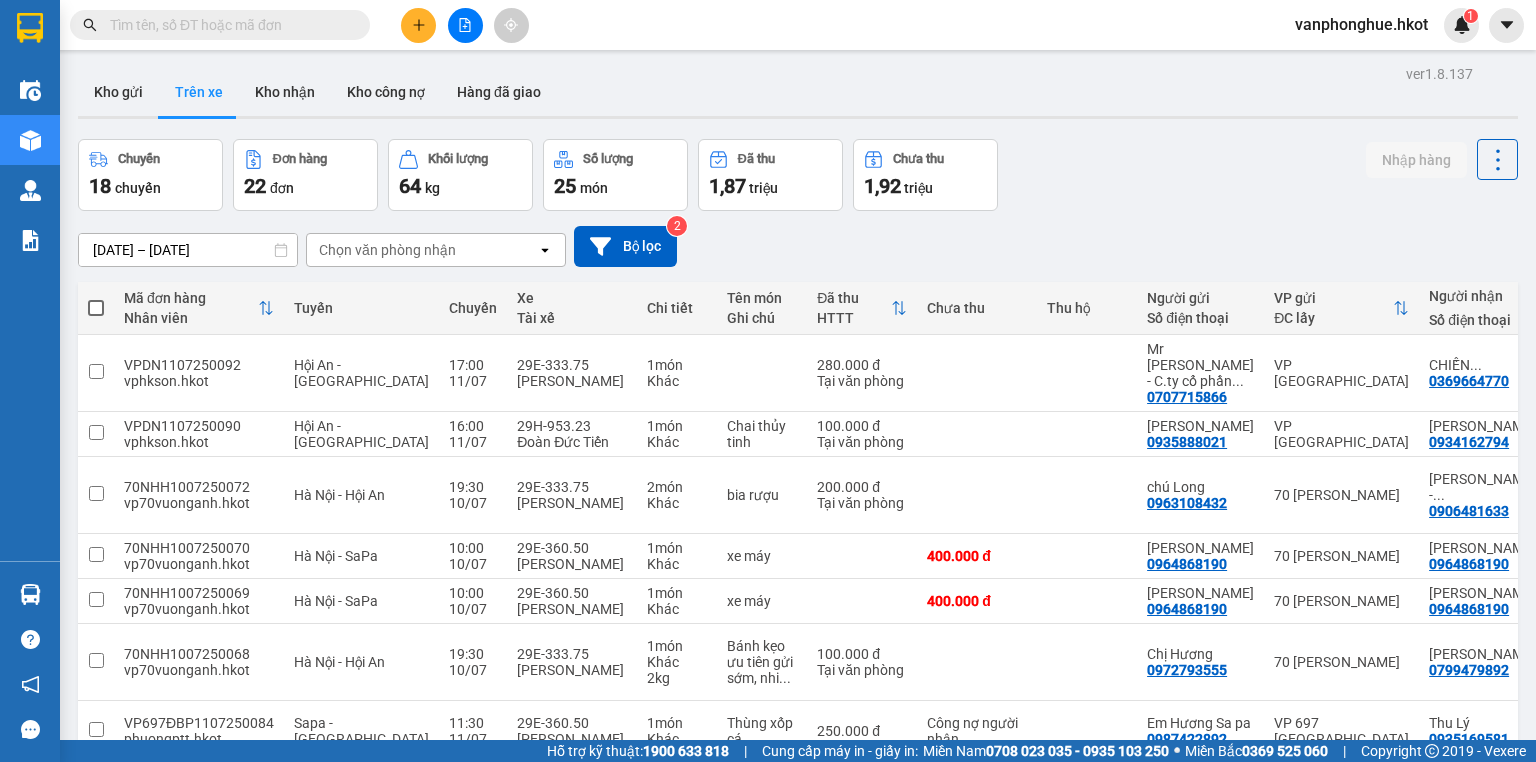 click on "Chọn văn phòng nhận" at bounding box center [387, 250] 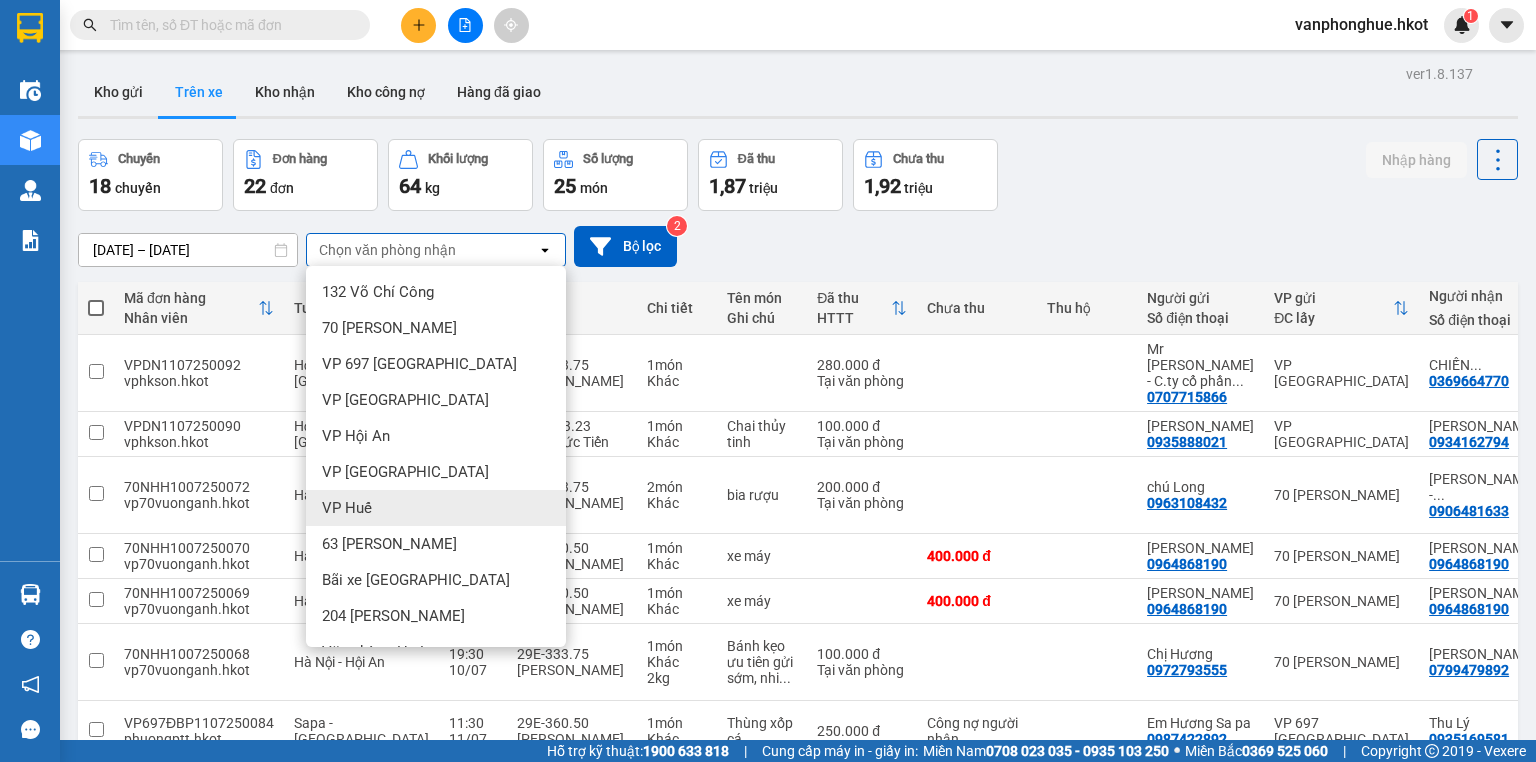 click on "VP Huế" at bounding box center (436, 508) 